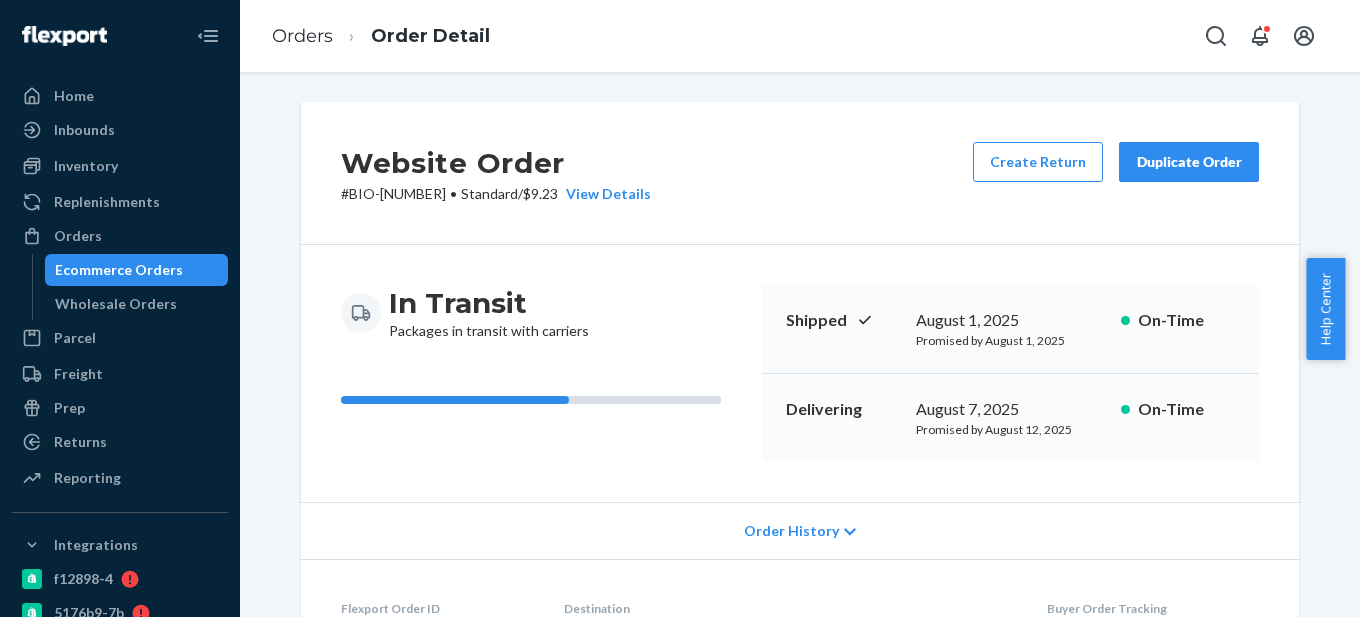 scroll, scrollTop: 0, scrollLeft: 0, axis: both 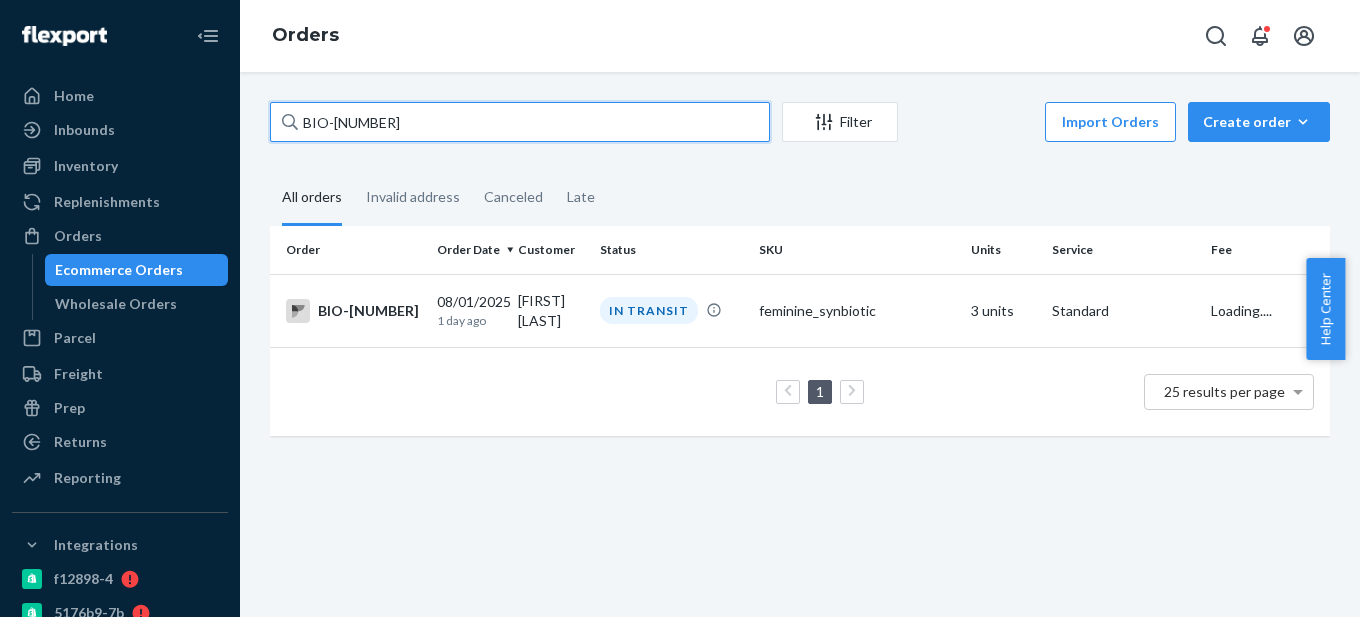 drag, startPoint x: 330, startPoint y: 120, endPoint x: 425, endPoint y: 119, distance: 95.005264 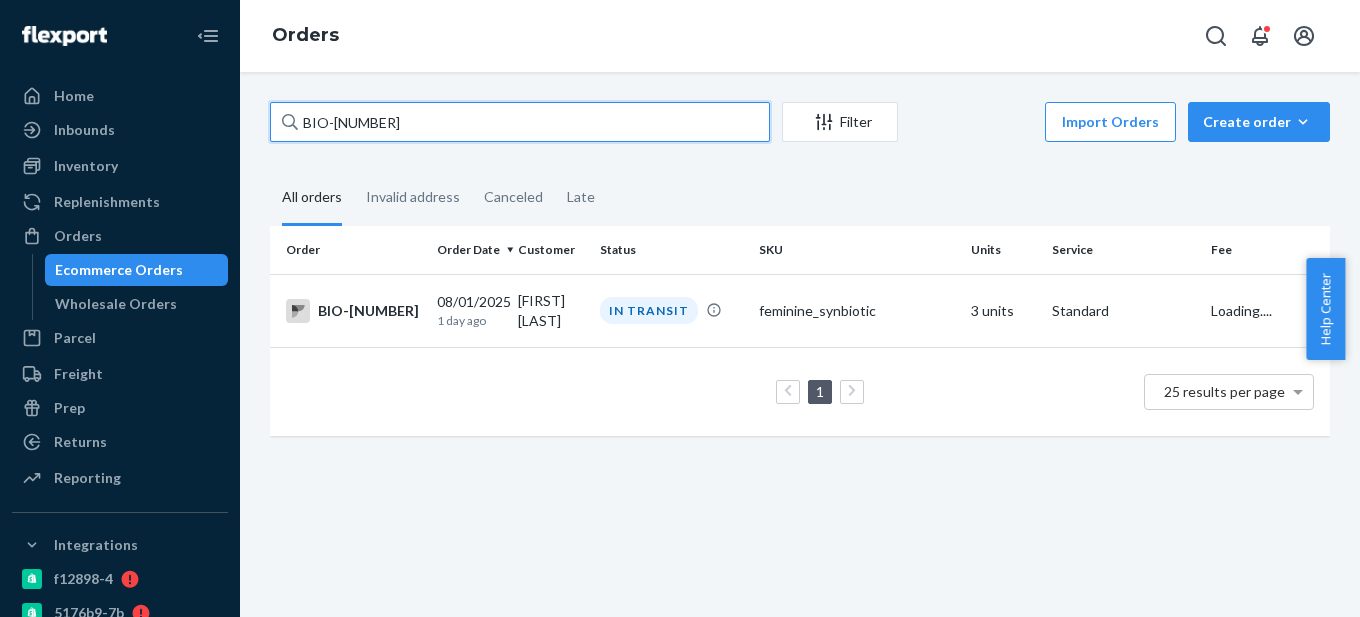 click on "BIO-[NUMBER]" at bounding box center [520, 122] 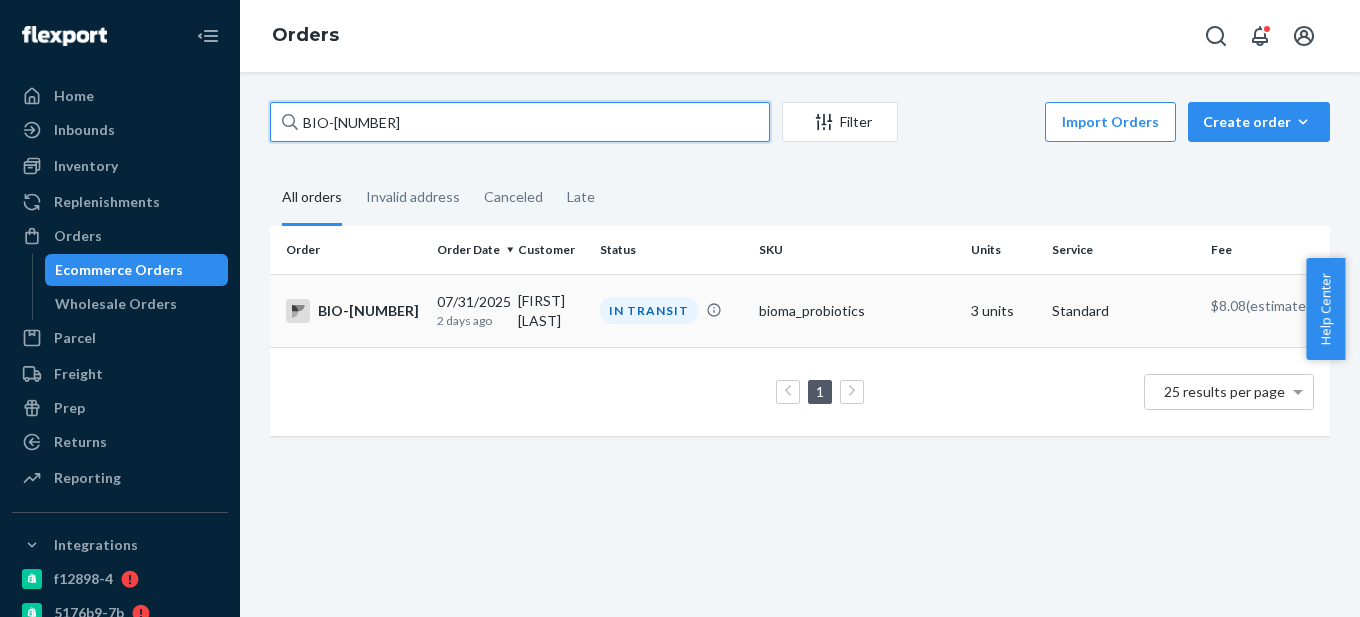type on "BIO-[NUMBER]" 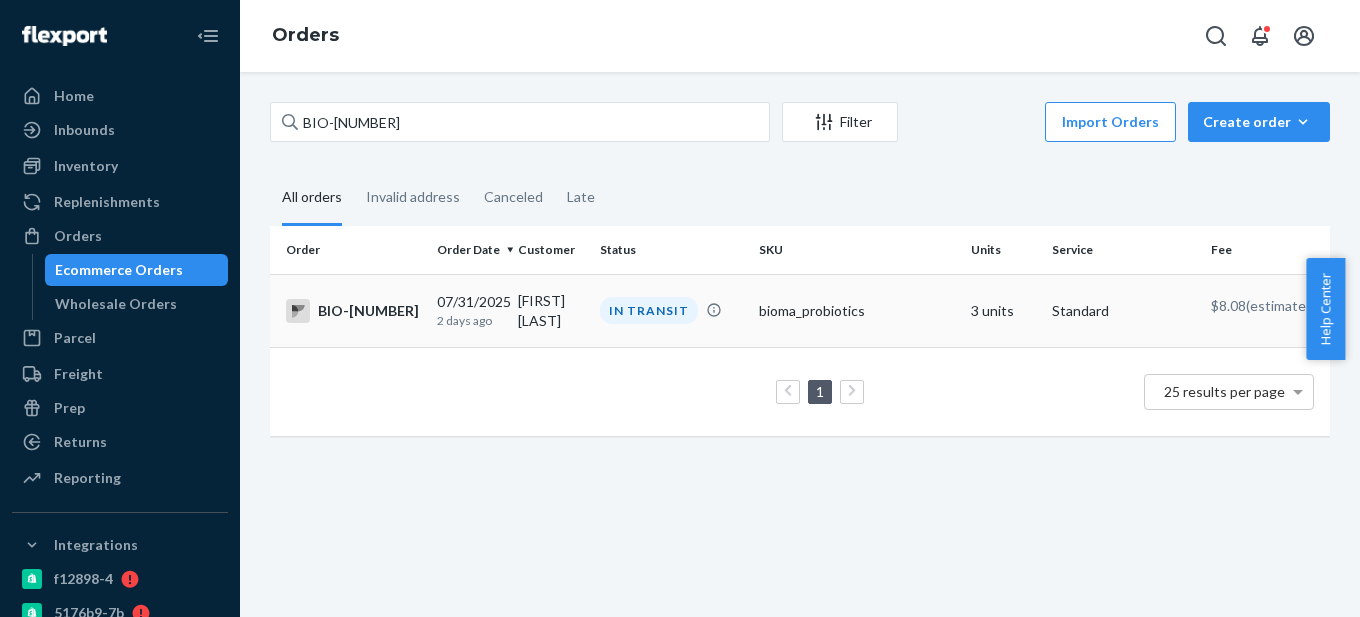 click on "BIO-[NUMBER]" at bounding box center [353, 311] 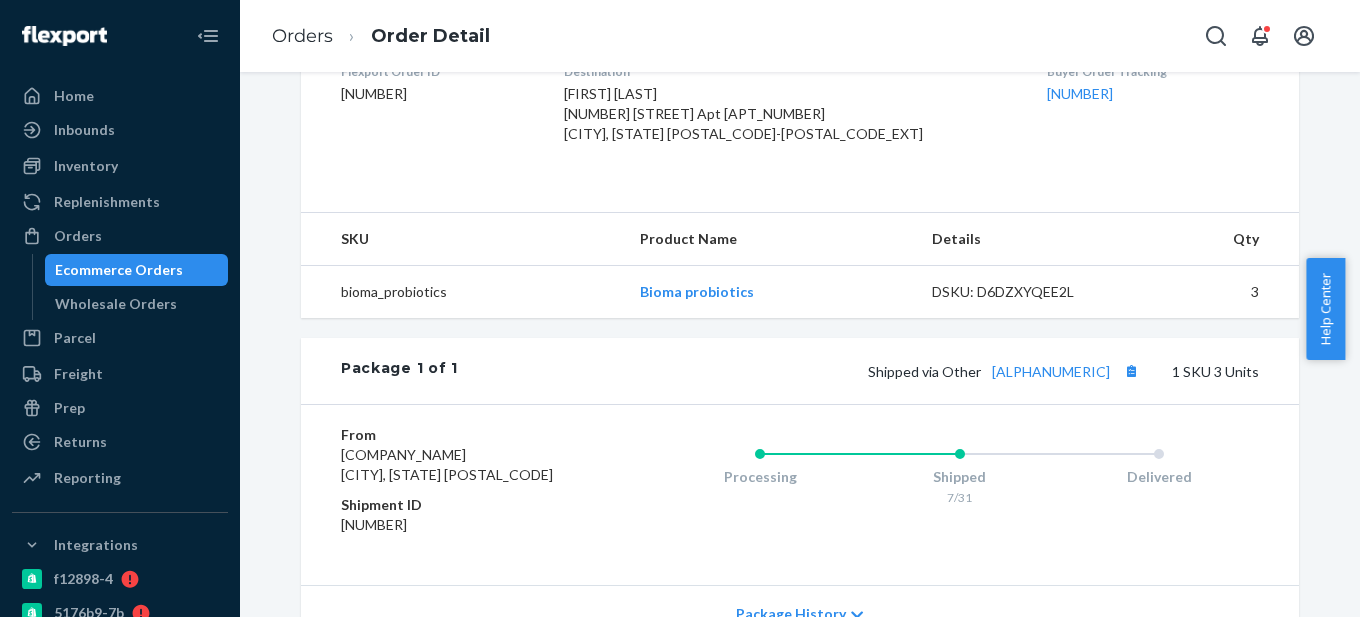 scroll, scrollTop: 749, scrollLeft: 0, axis: vertical 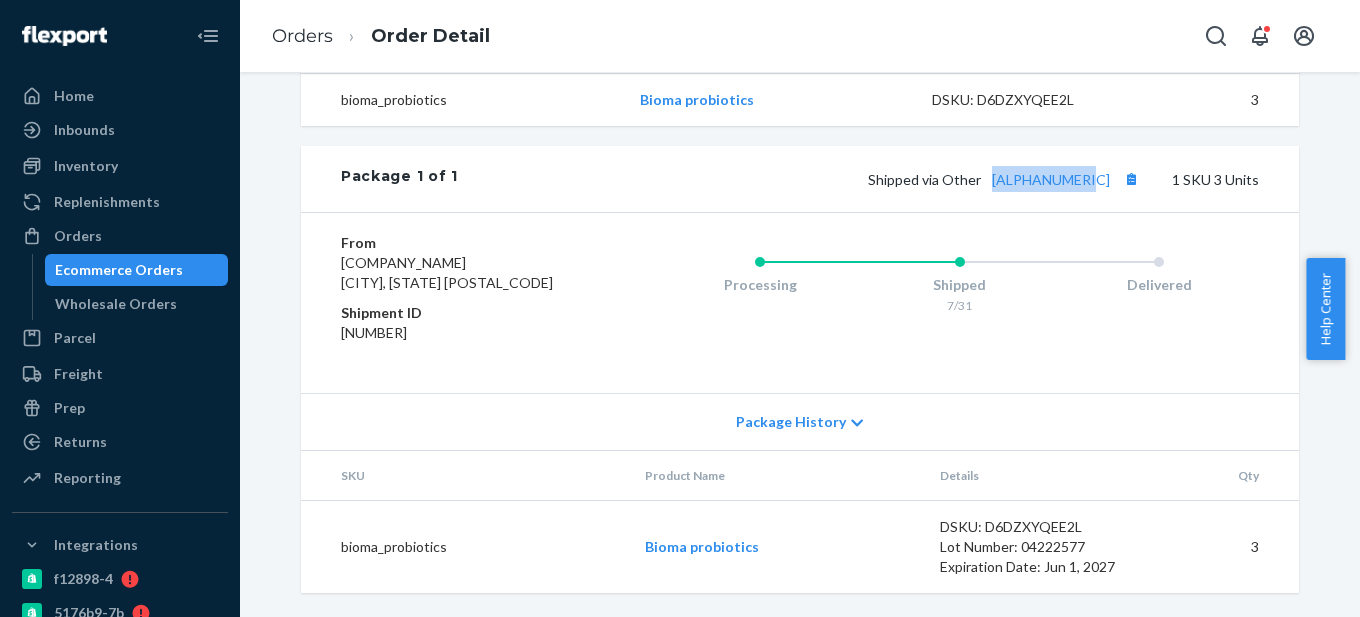 drag, startPoint x: 1010, startPoint y: 188, endPoint x: 1110, endPoint y: 187, distance: 100.005 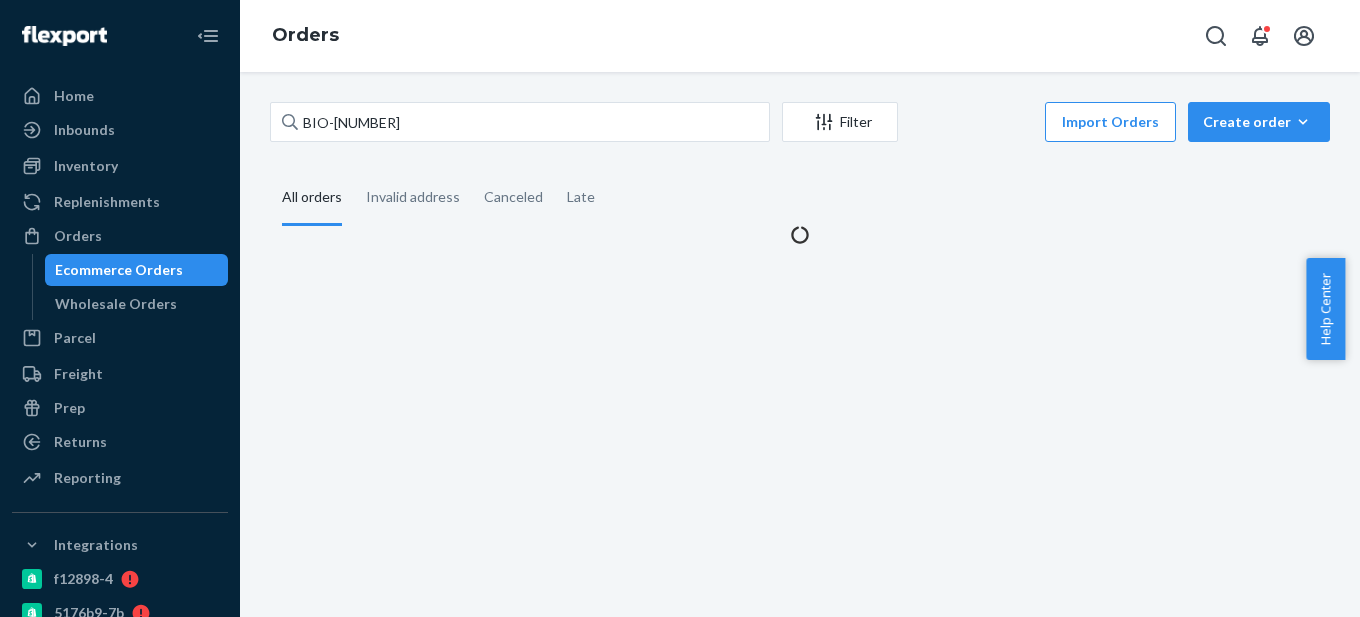 scroll, scrollTop: 0, scrollLeft: 0, axis: both 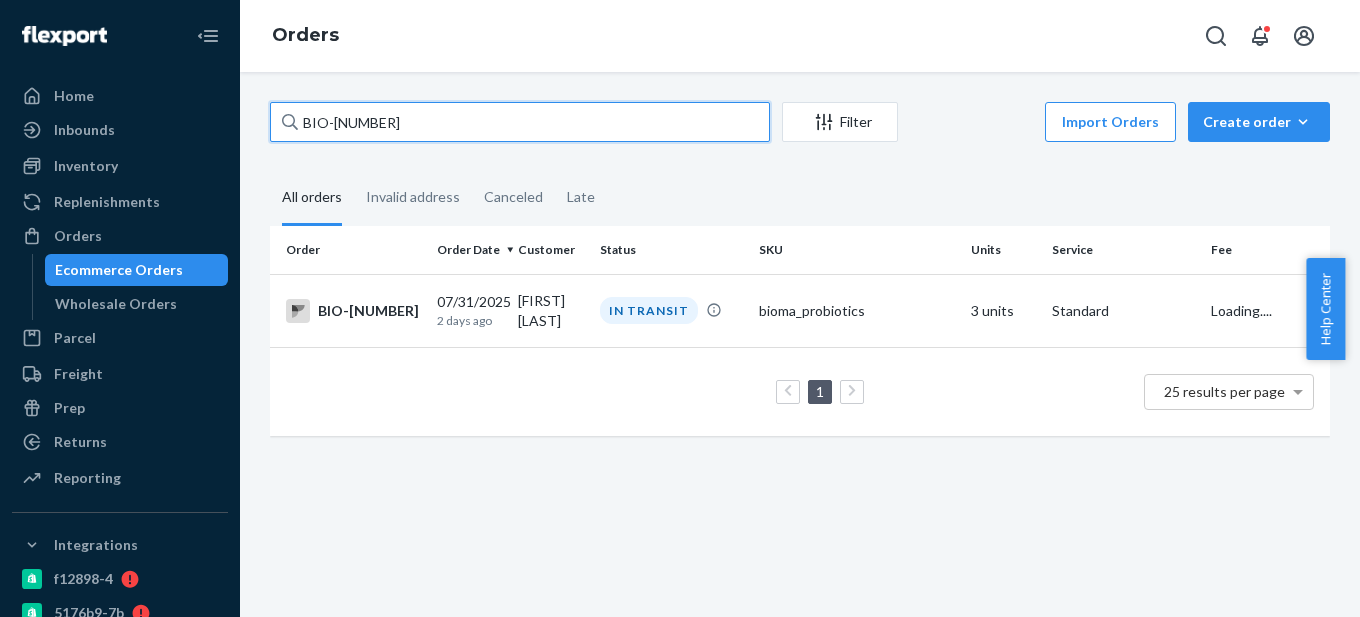 drag, startPoint x: 331, startPoint y: 122, endPoint x: 490, endPoint y: 122, distance: 159 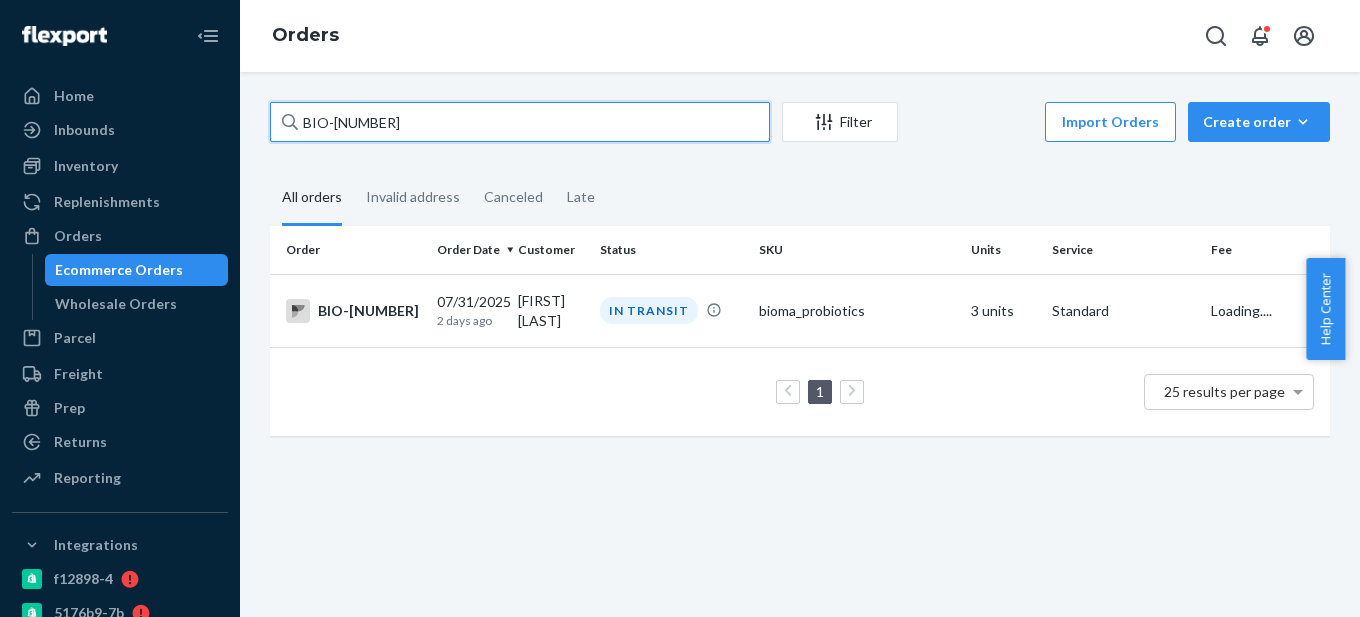 click on "BIO-[NUMBER]" at bounding box center (520, 122) 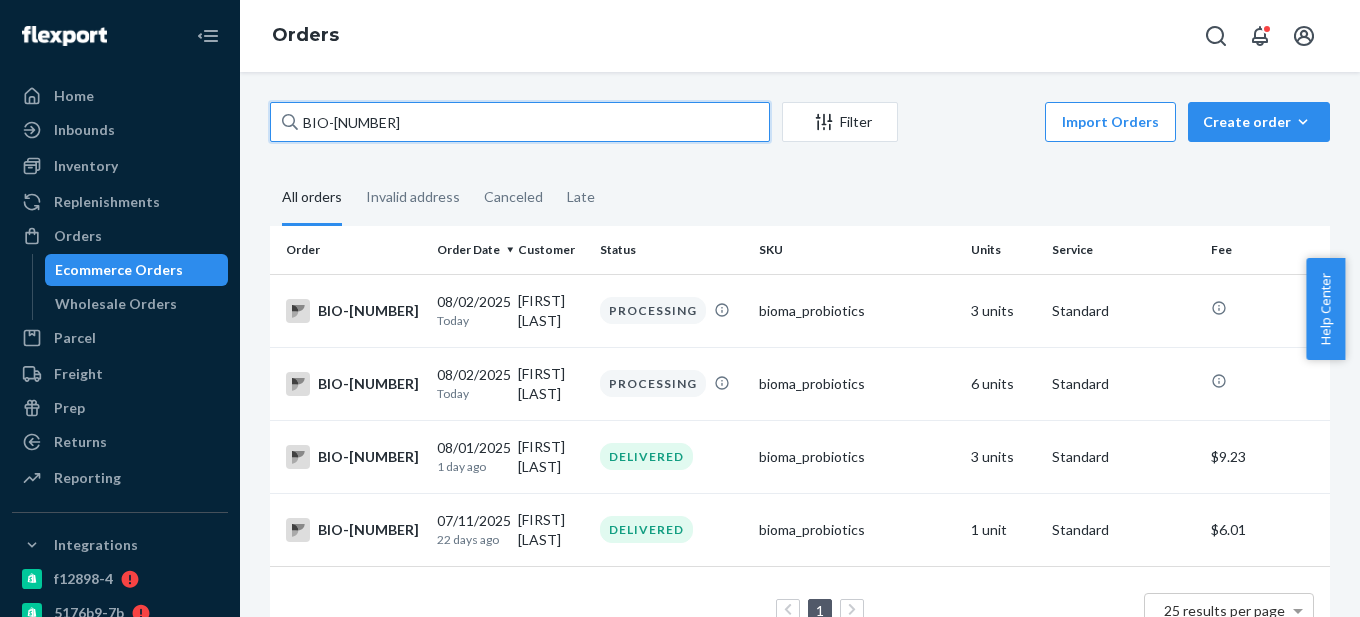 click on "BIO-[NUMBER]" at bounding box center [520, 122] 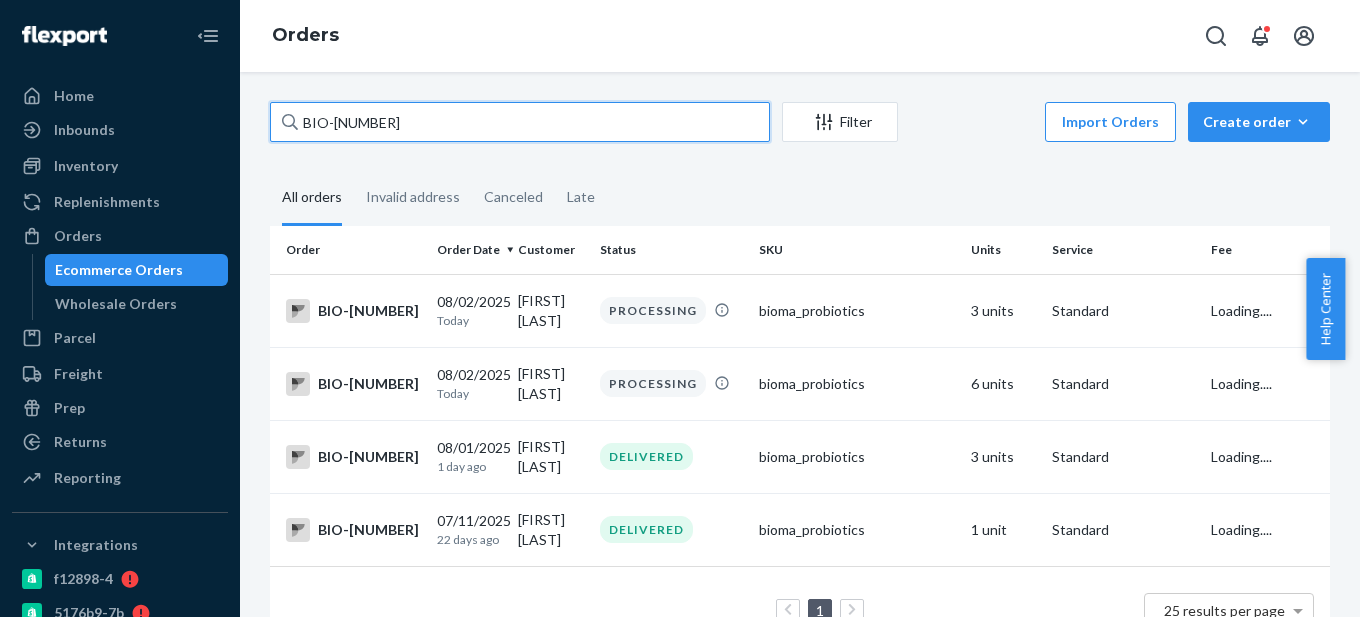 click on "BIO-[NUMBER]" at bounding box center [520, 122] 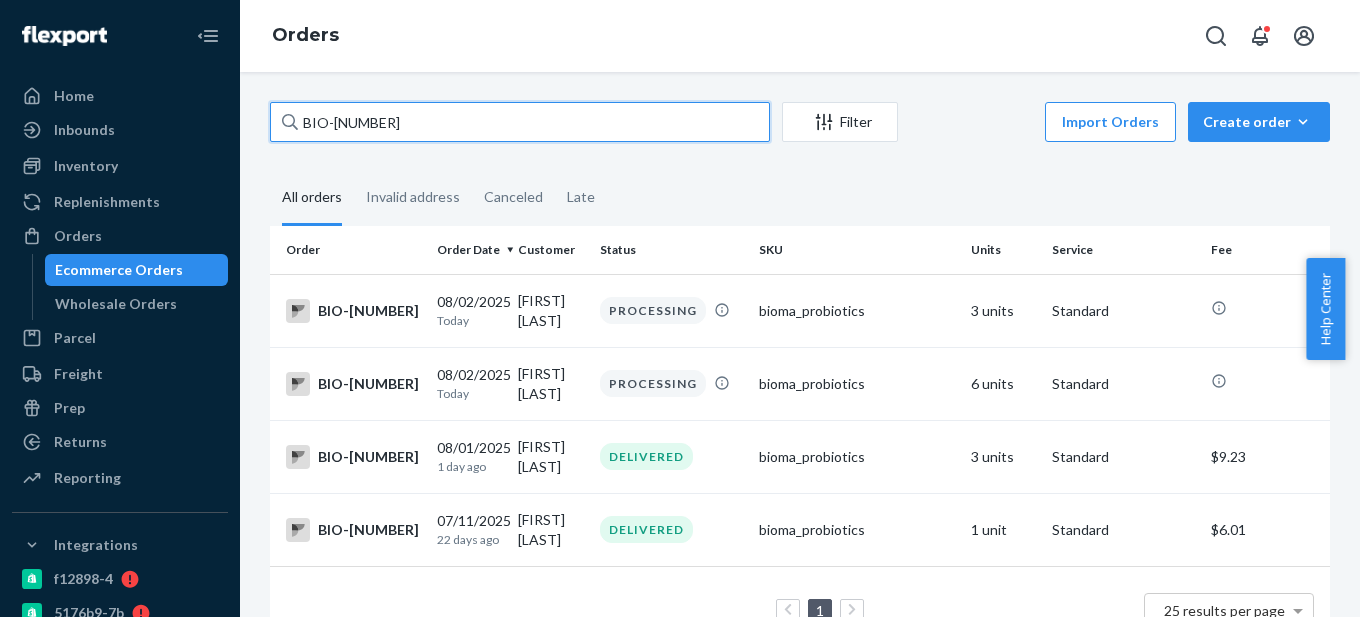 paste on "[NUMBER]" 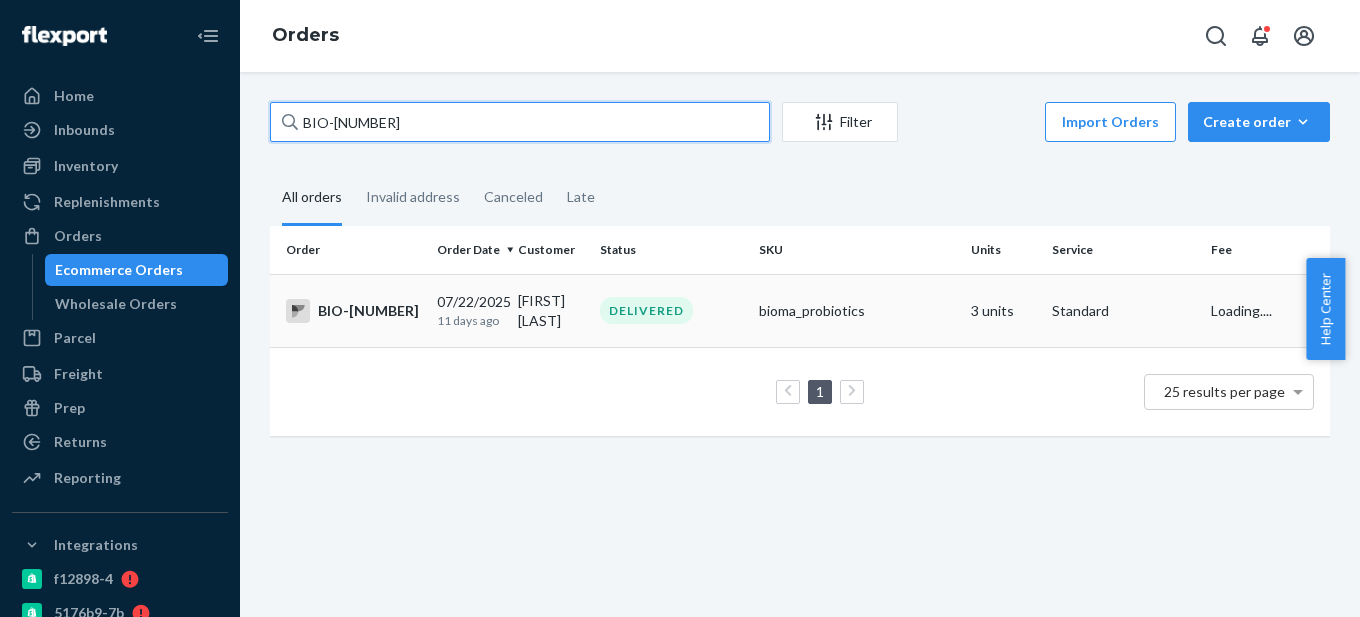 type on "BIO-[NUMBER]" 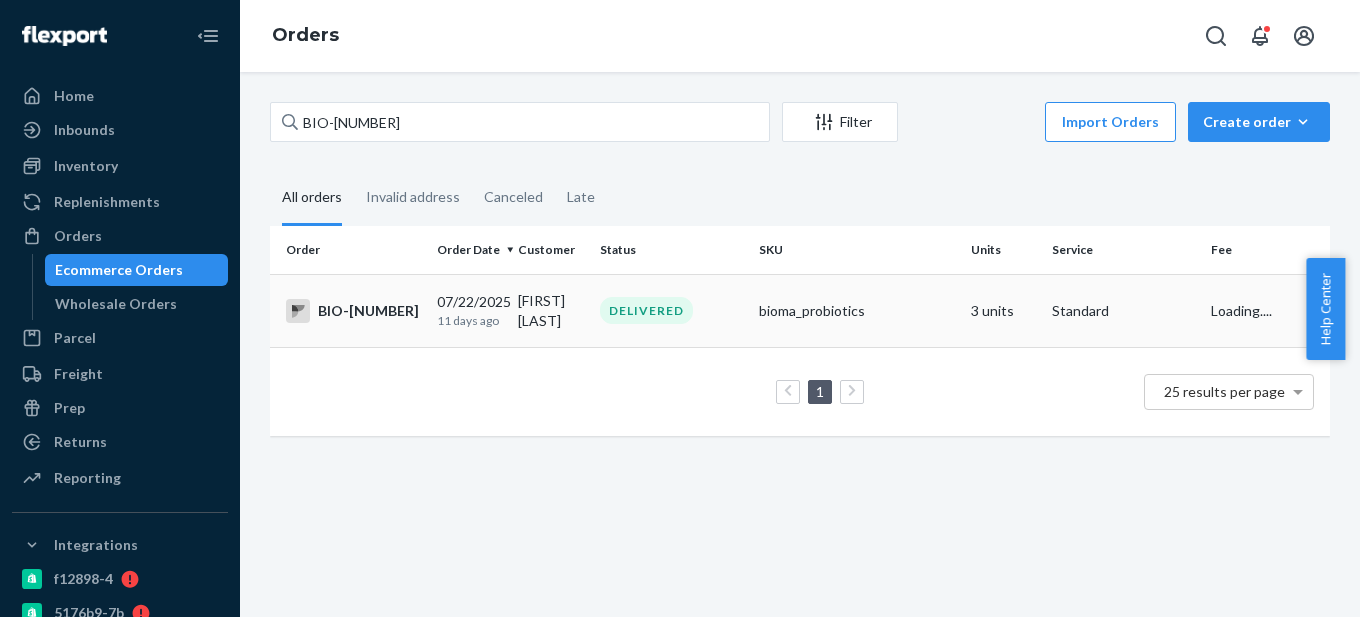 click on "BIO-[NUMBER]" at bounding box center (353, 311) 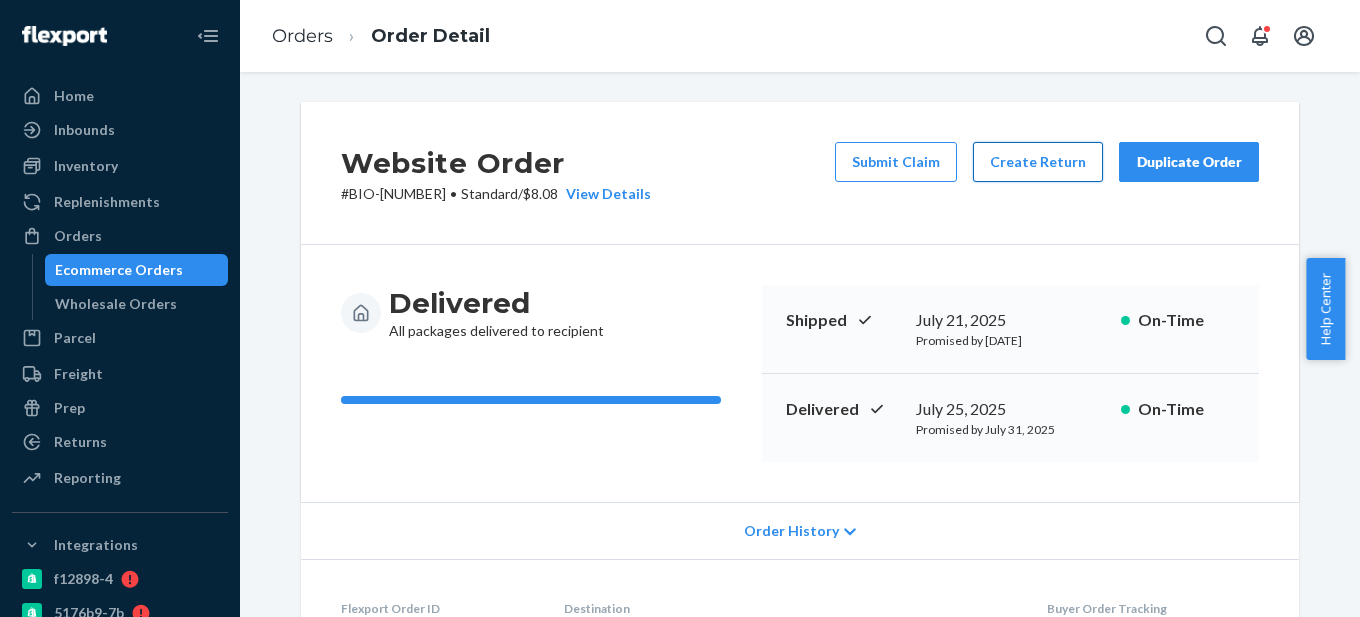 click on "Create Return" at bounding box center [1038, 162] 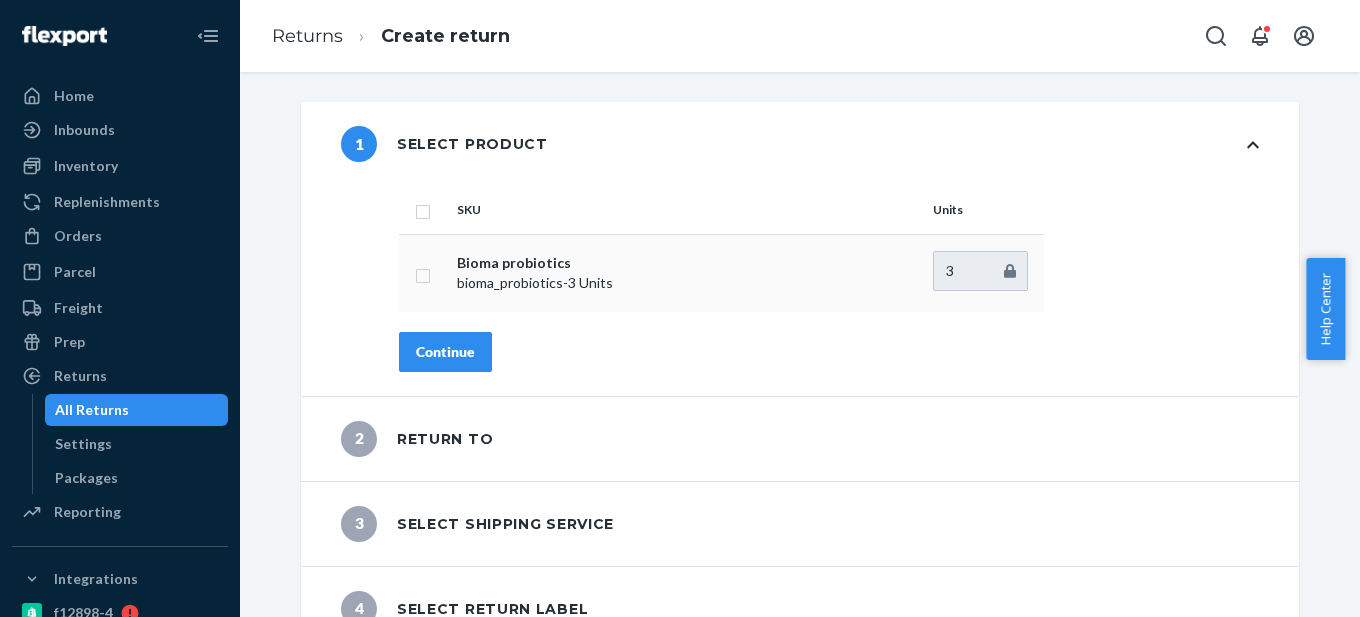 click at bounding box center [423, 273] 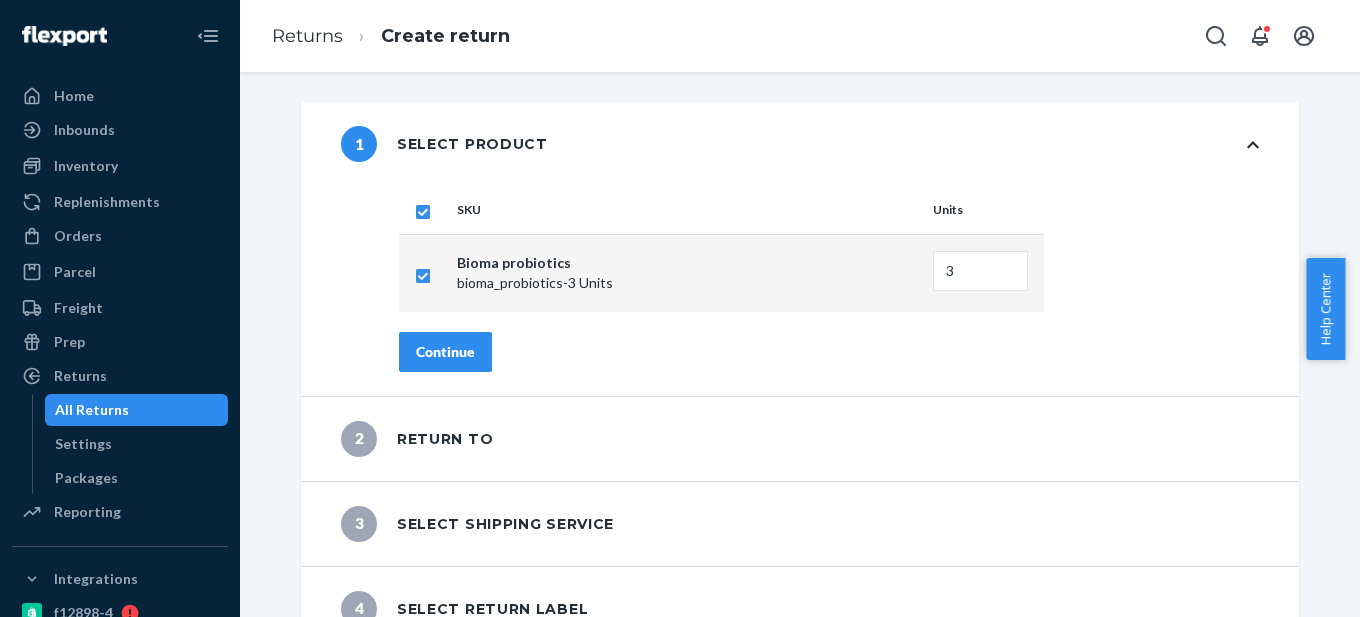 click on "Continue" at bounding box center (445, 352) 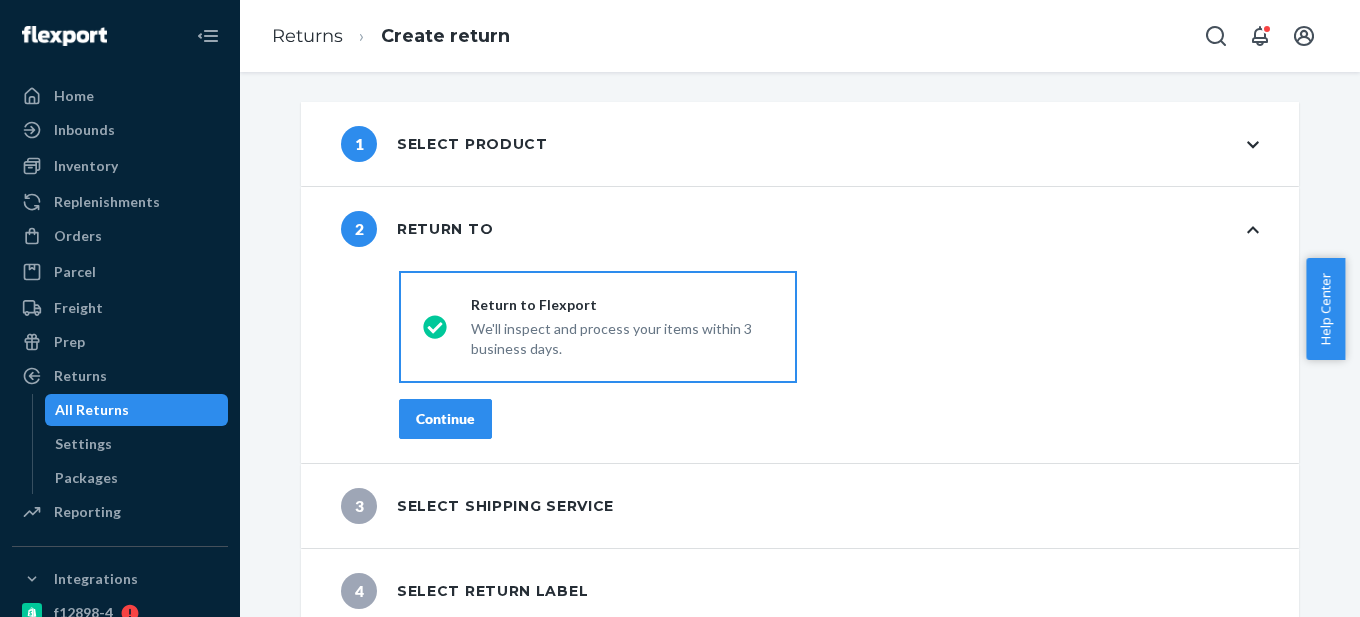 click on "Continue" at bounding box center [445, 419] 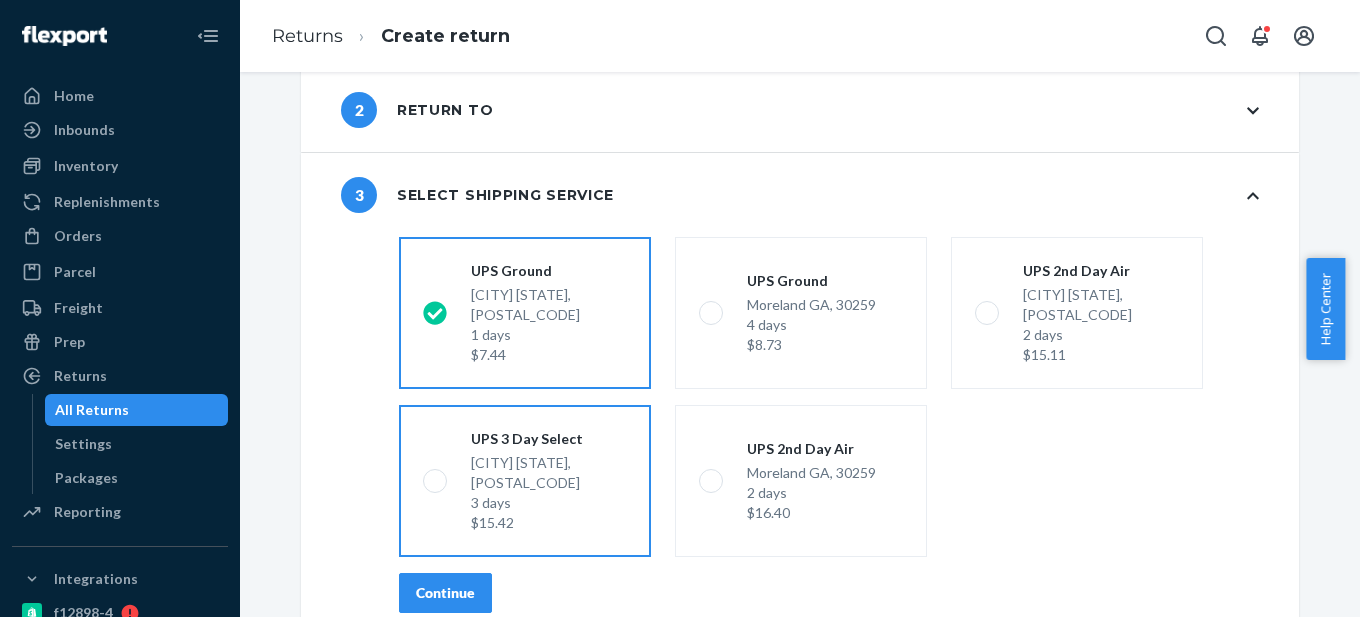 scroll, scrollTop: 184, scrollLeft: 0, axis: vertical 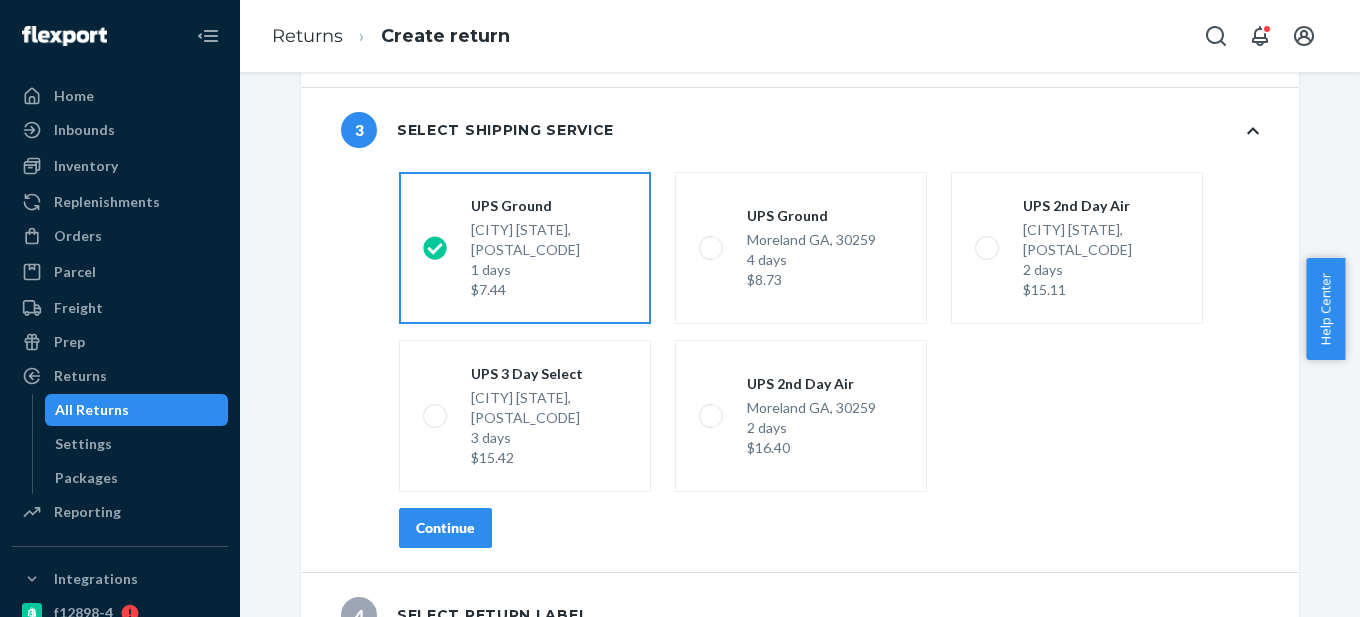 click on "Continue" at bounding box center [445, 528] 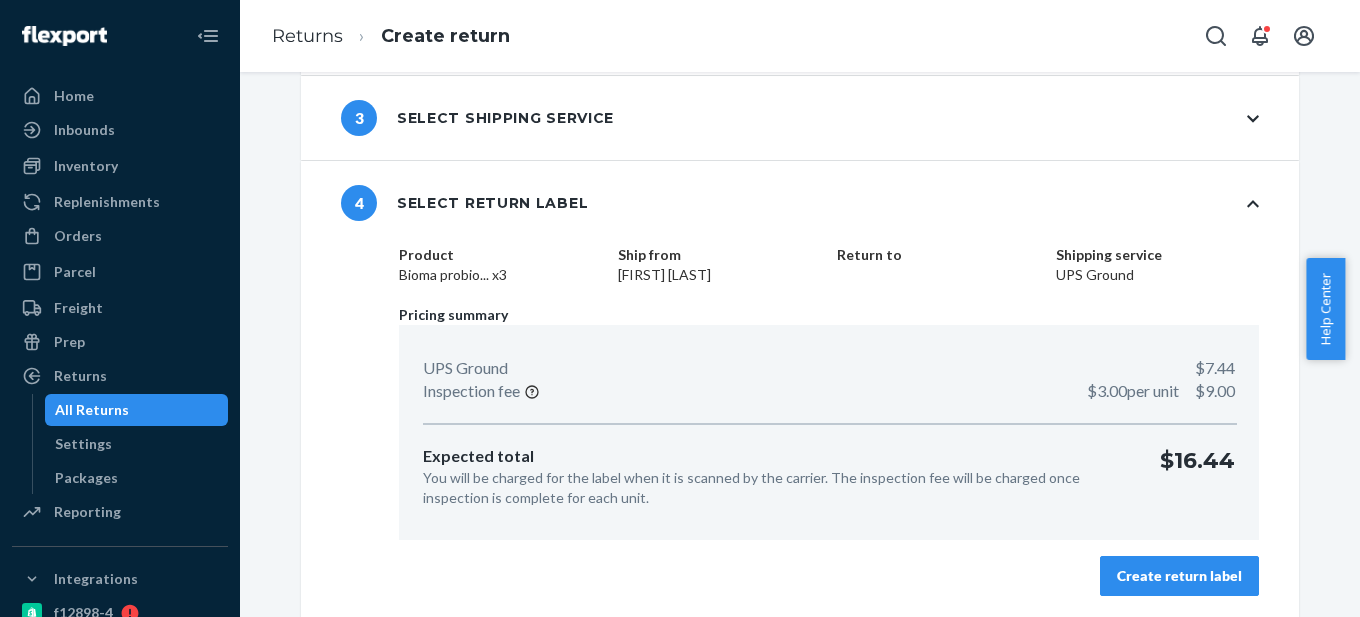 scroll, scrollTop: 199, scrollLeft: 0, axis: vertical 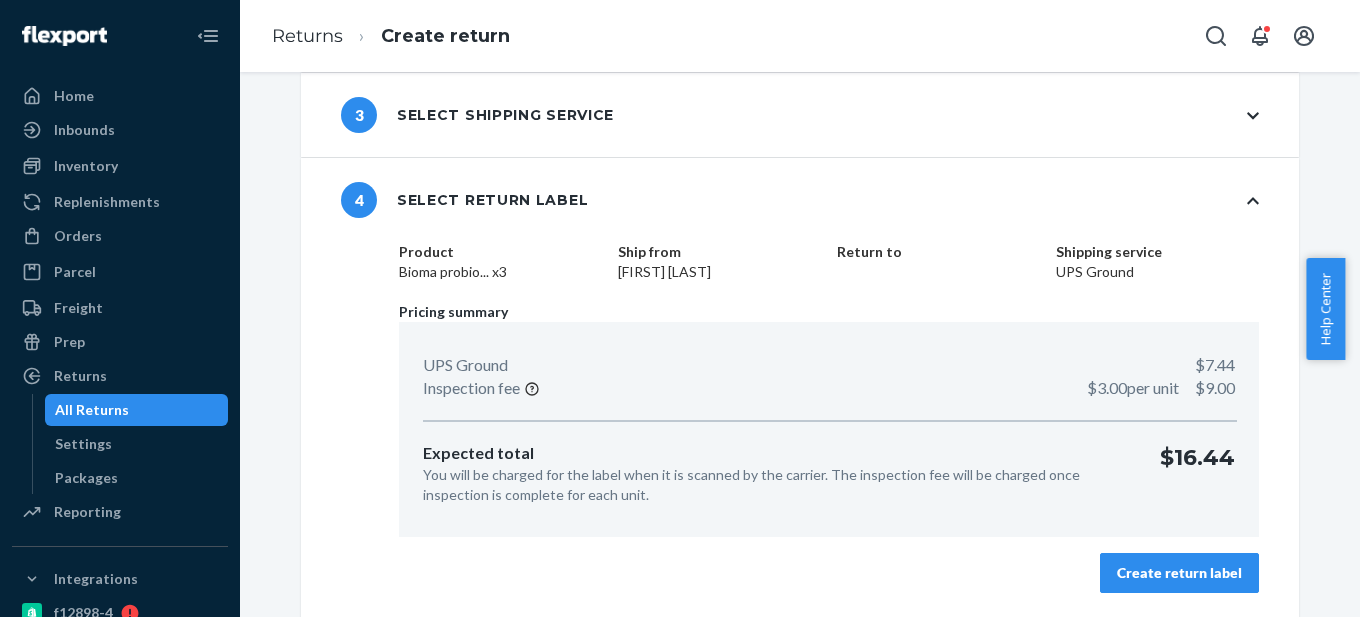 click on "Create return label" at bounding box center [1179, 573] 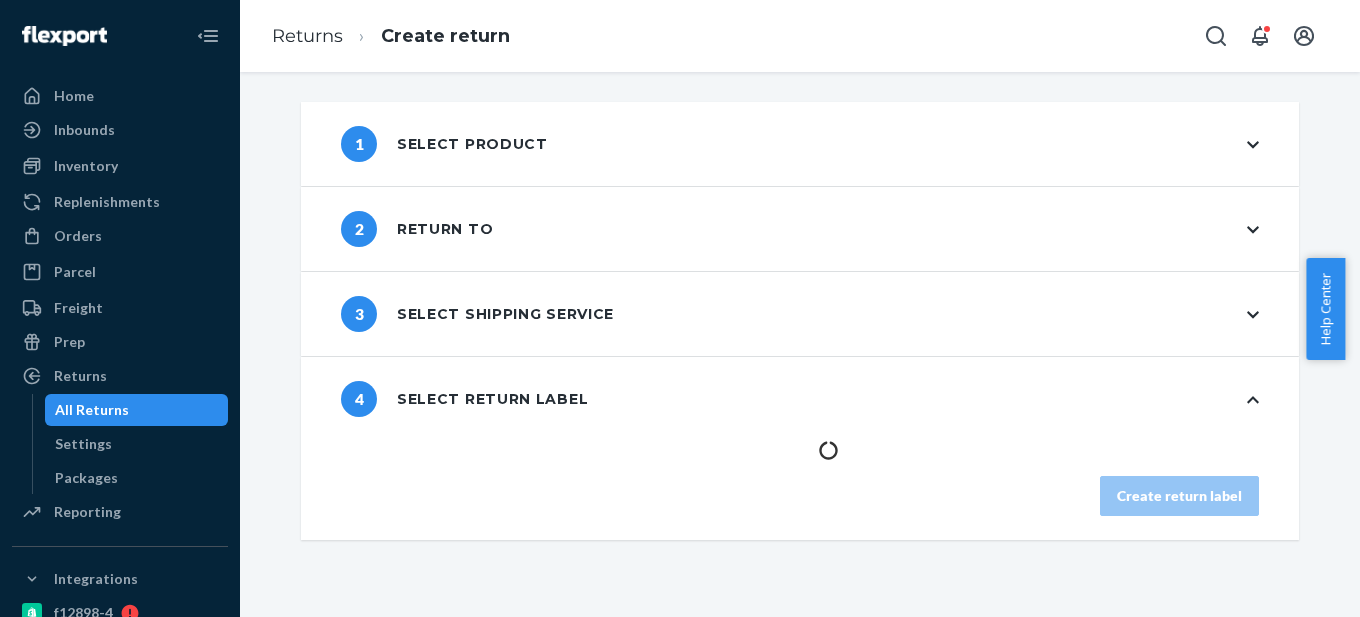 scroll, scrollTop: 0, scrollLeft: 0, axis: both 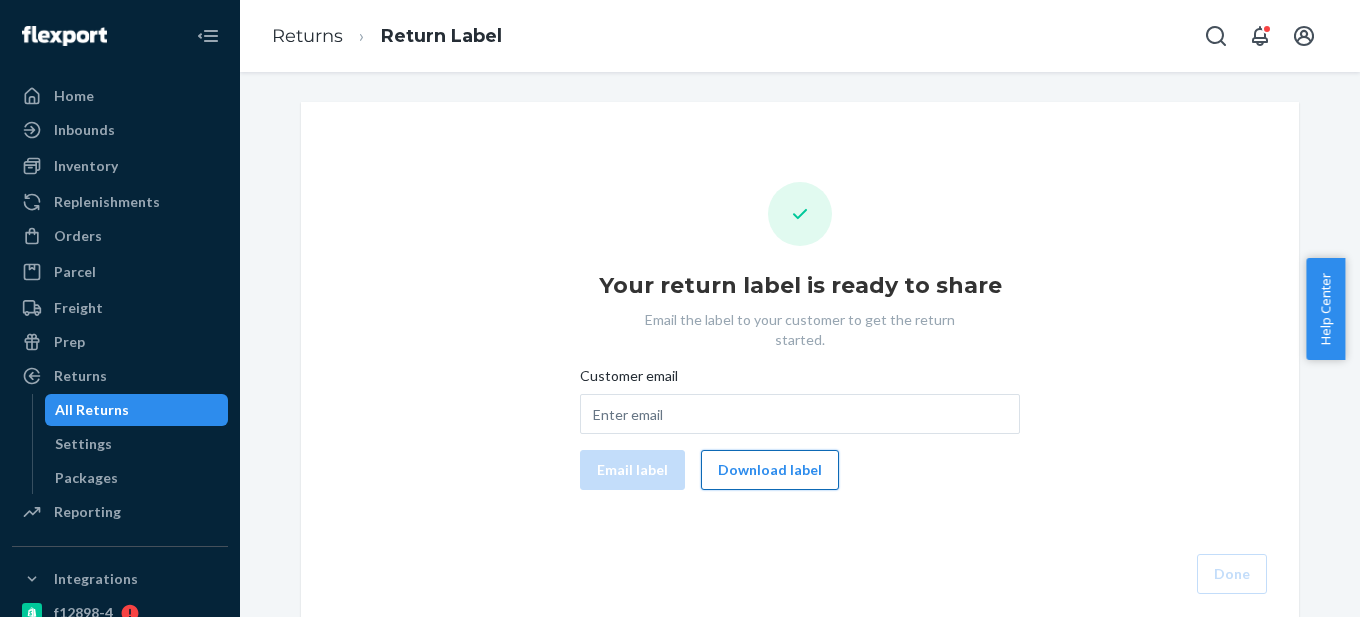 click on "Download label" at bounding box center (770, 470) 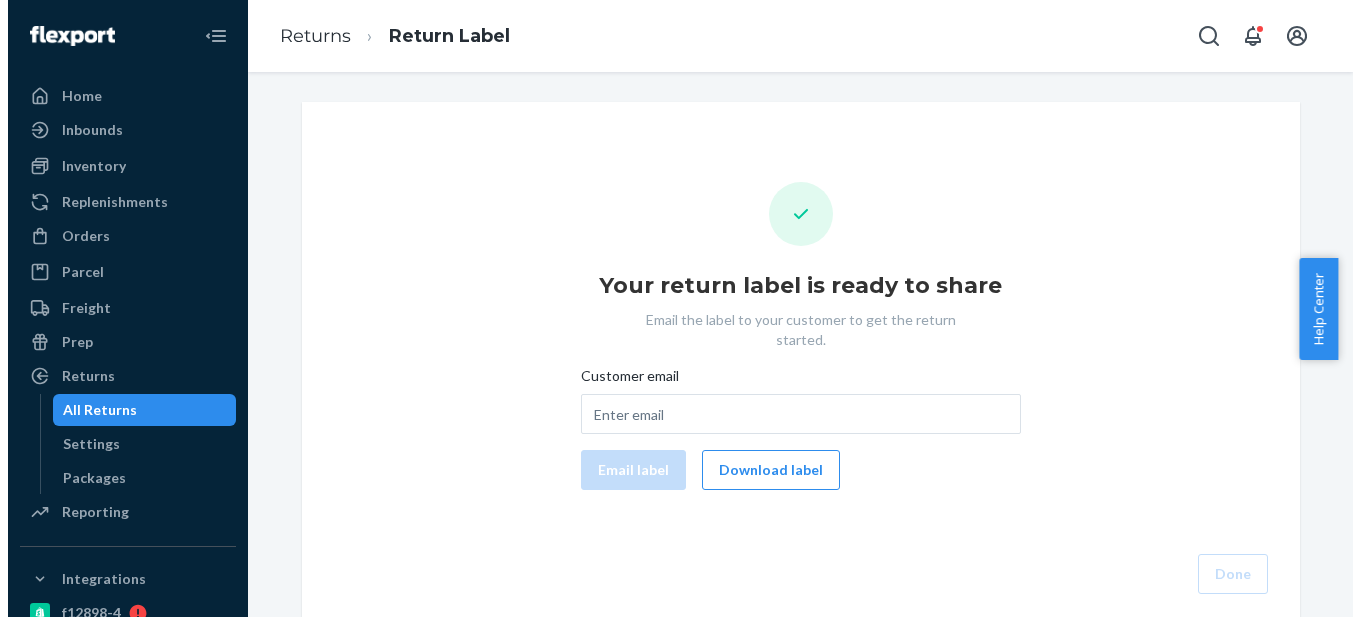 scroll, scrollTop: 0, scrollLeft: 0, axis: both 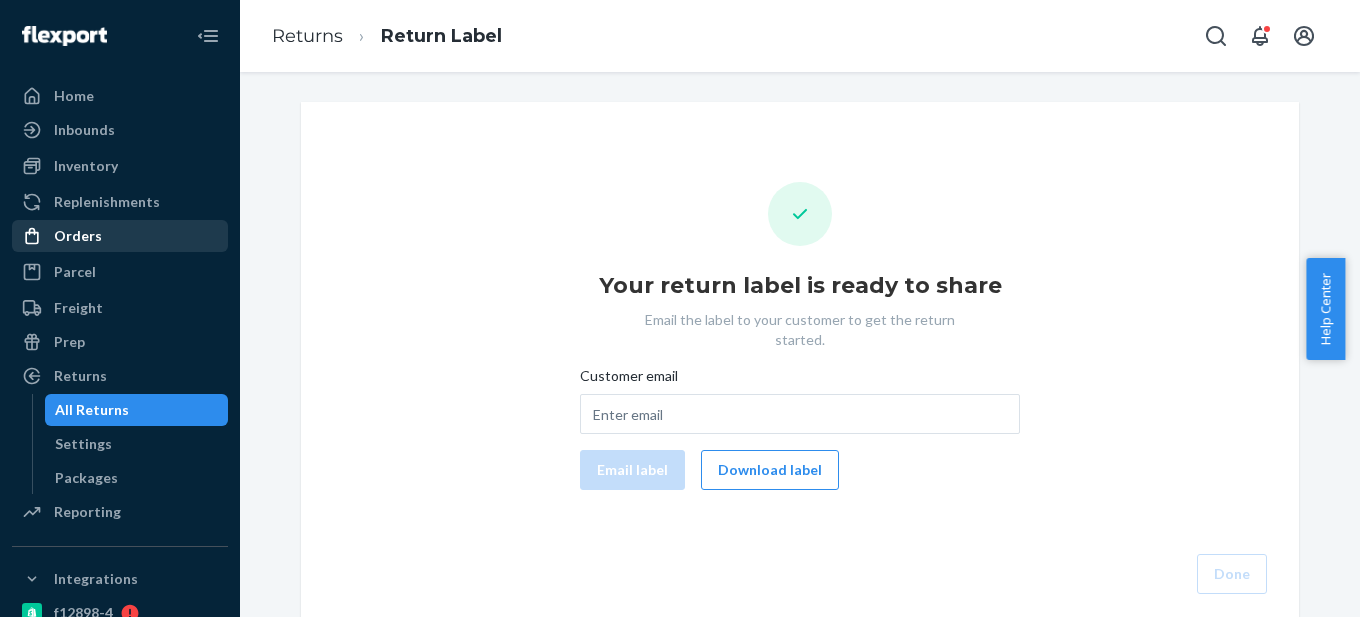 click on "Orders" at bounding box center (78, 236) 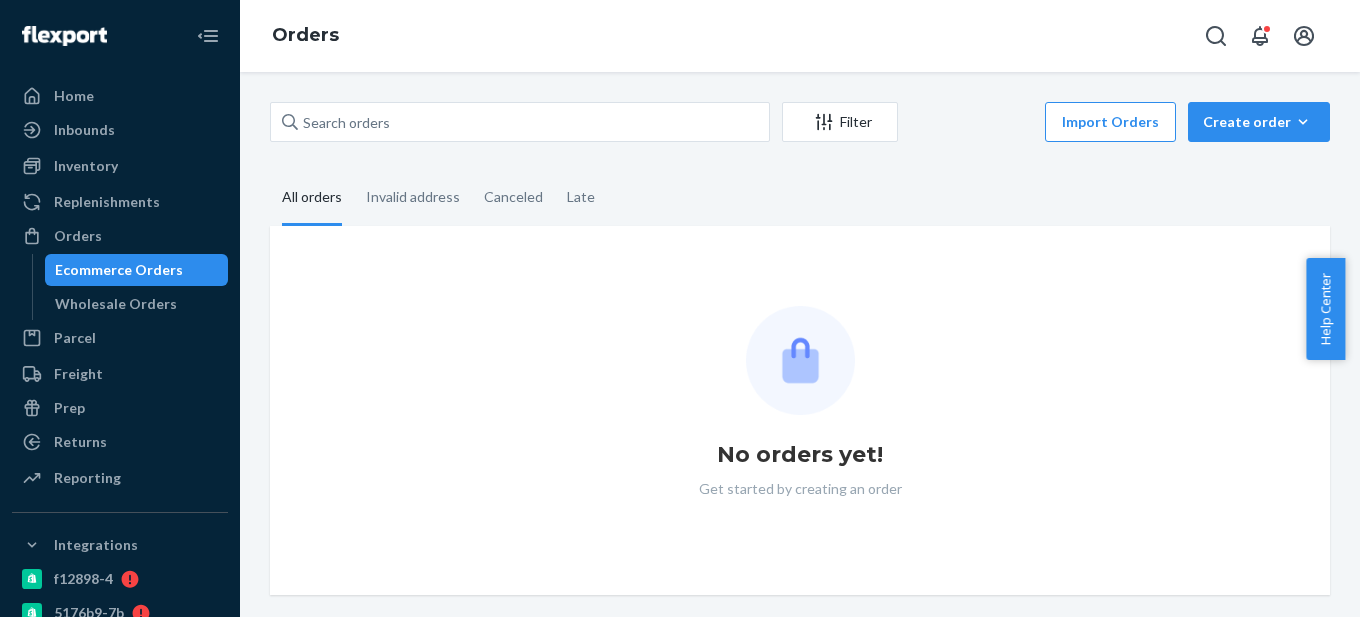 click on "Ecommerce Orders" at bounding box center (119, 270) 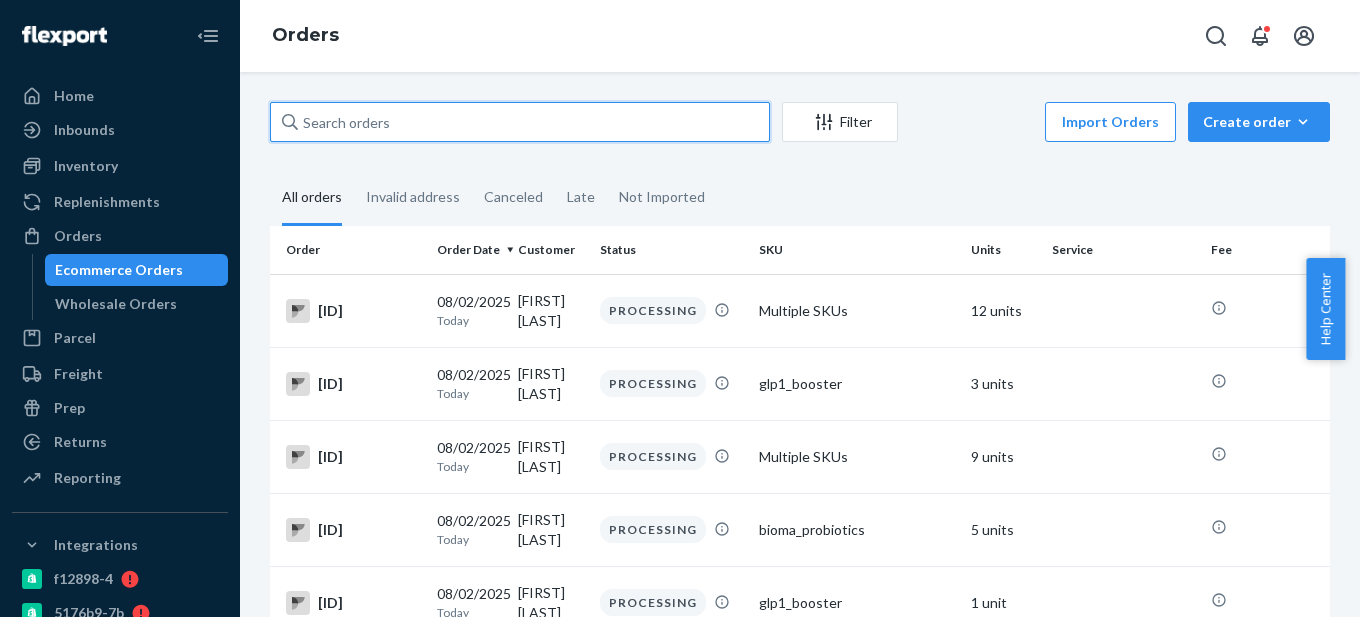 click at bounding box center [520, 122] 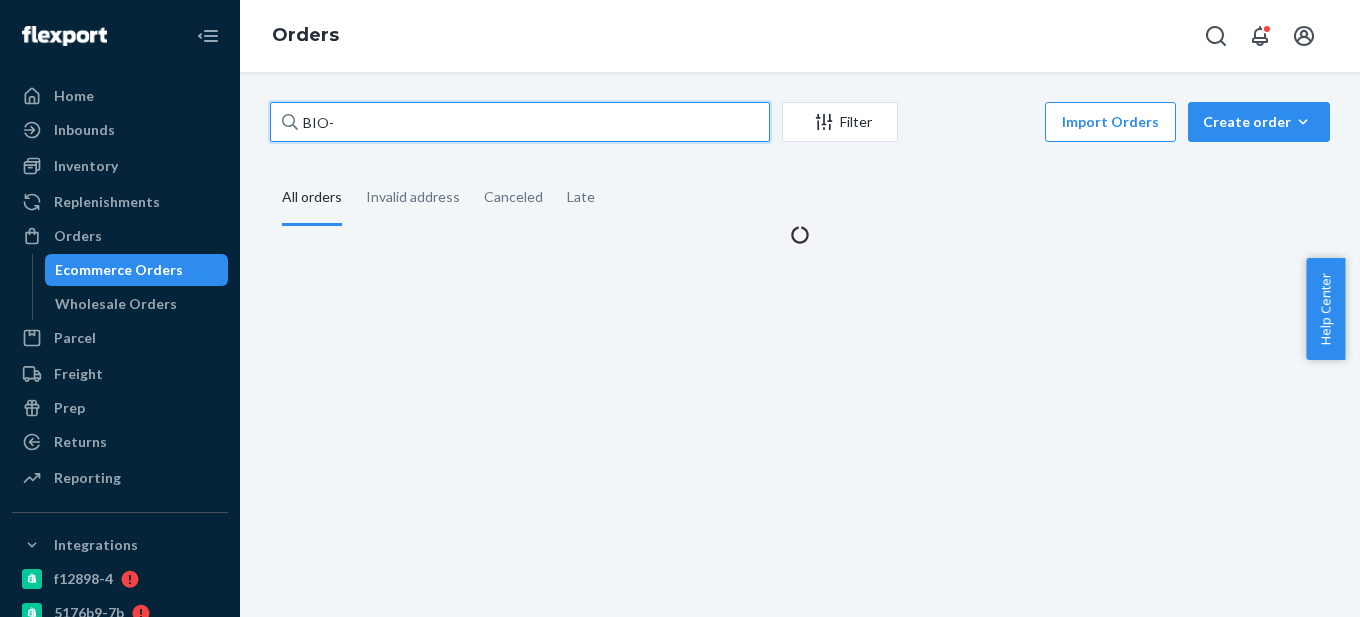 paste on "2330661" 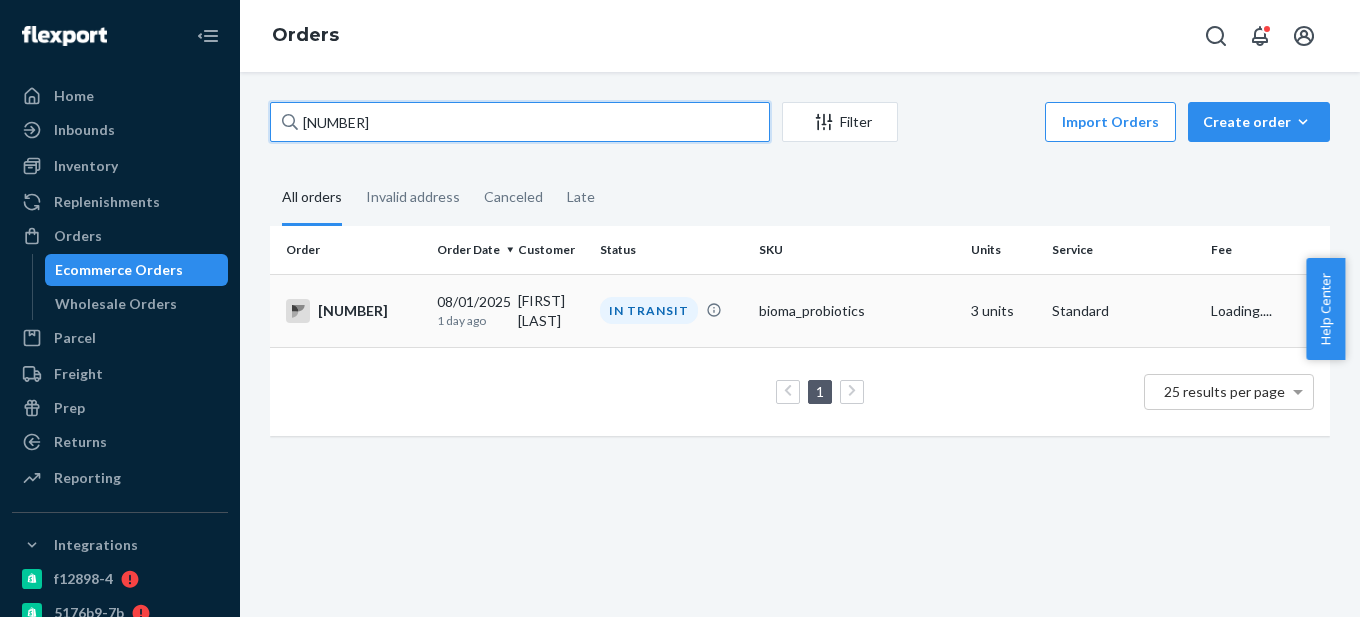 type on "BIO-2330661" 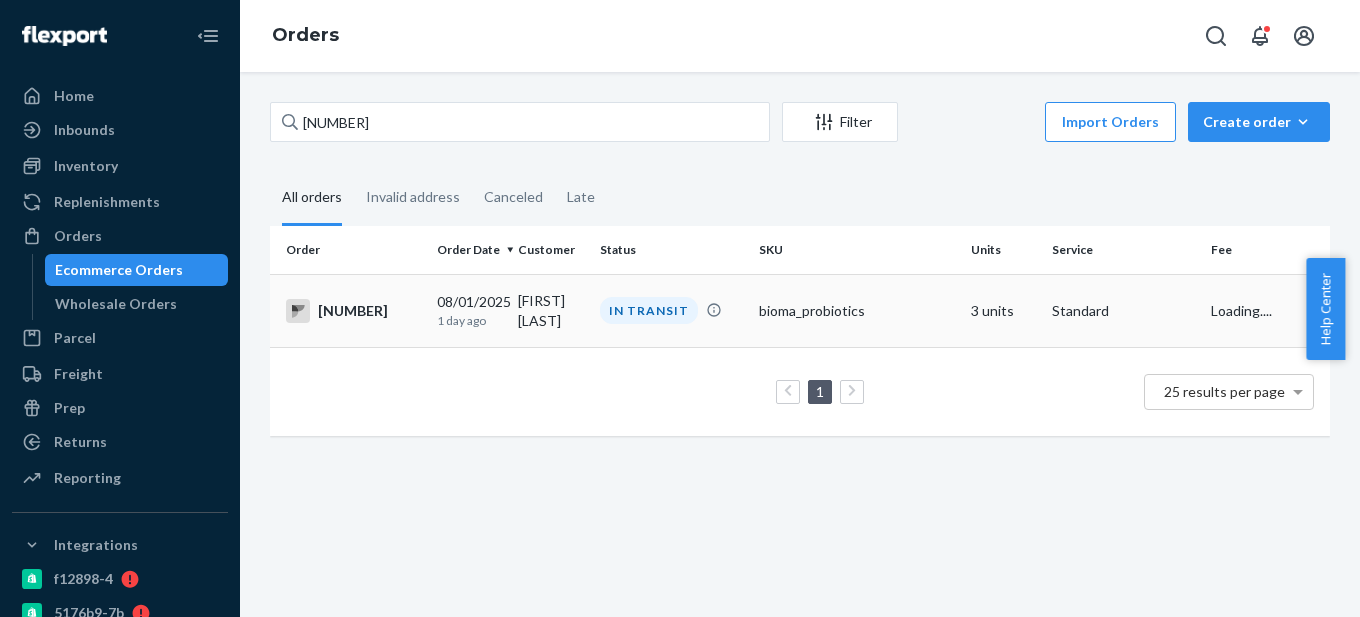 click on "BIO-2330661" at bounding box center [353, 311] 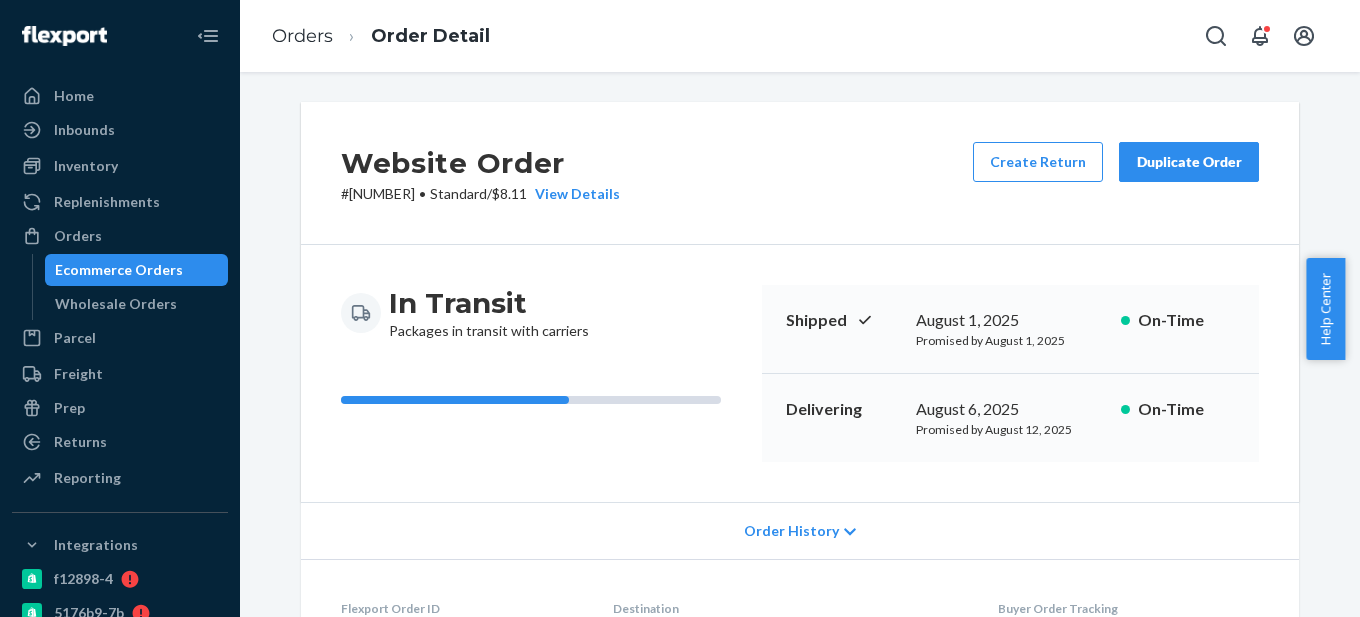 click on "Ecommerce Orders" at bounding box center (119, 270) 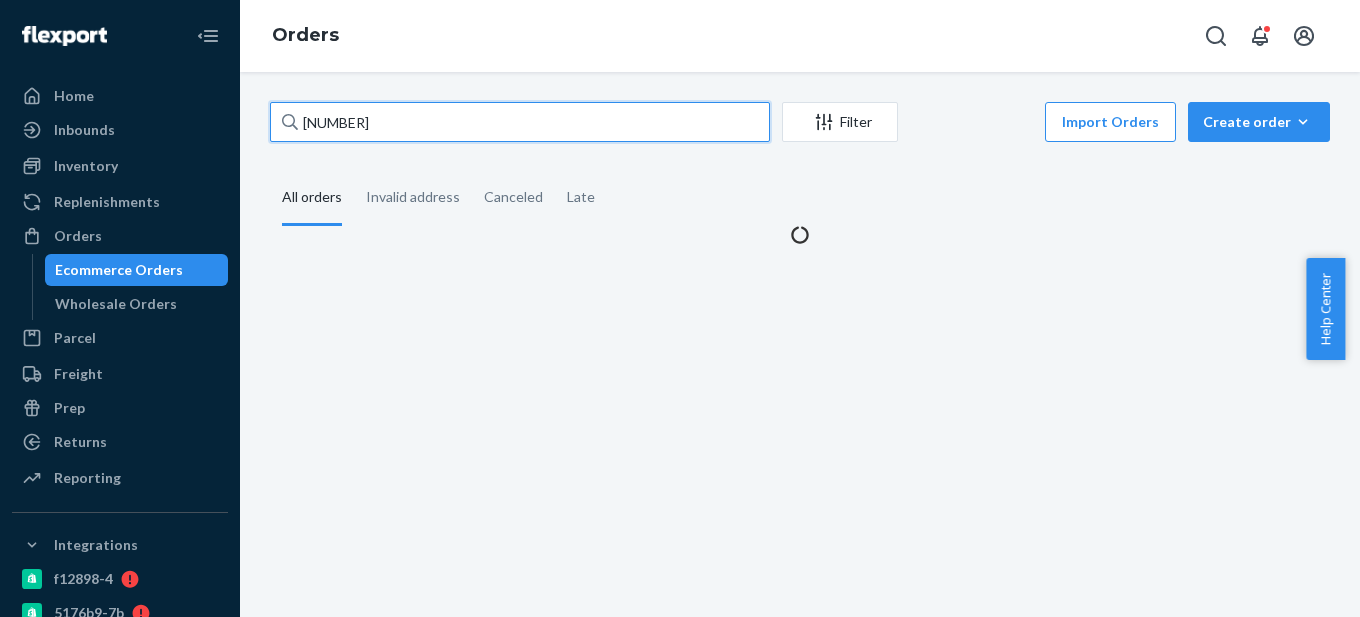 drag, startPoint x: 334, startPoint y: 118, endPoint x: 480, endPoint y: 117, distance: 146.00342 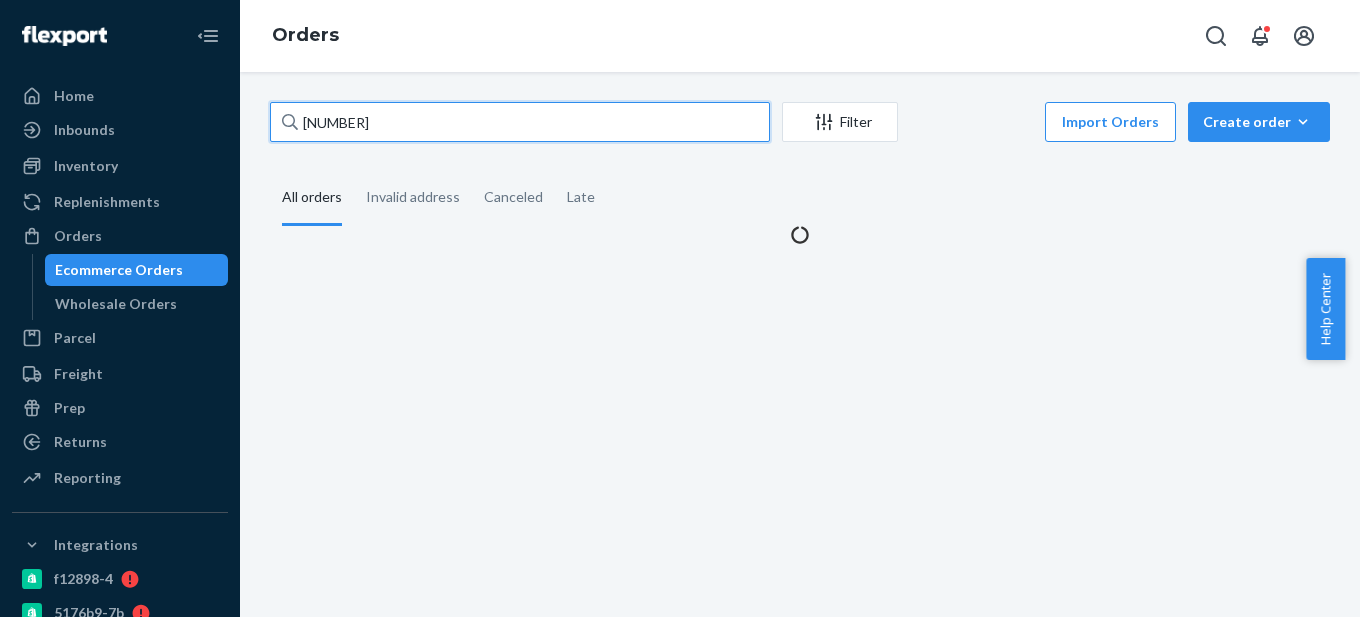 click on "BIO-2330661" at bounding box center (520, 122) 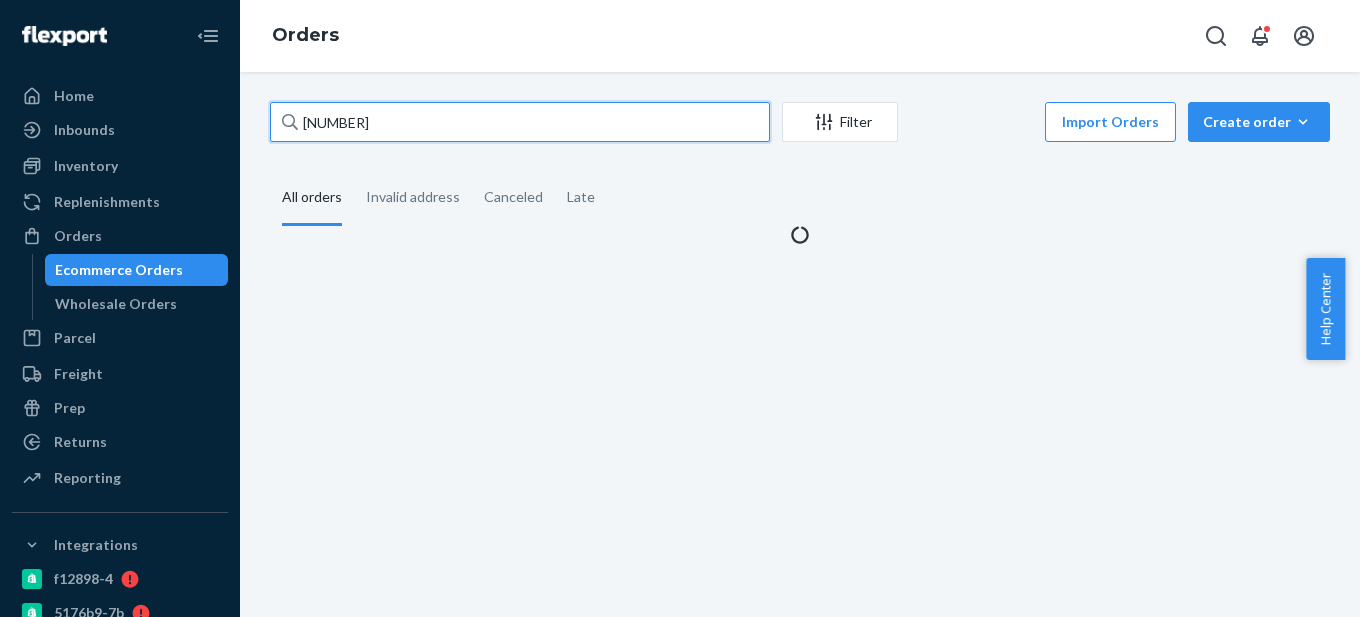 paste on "2116054" 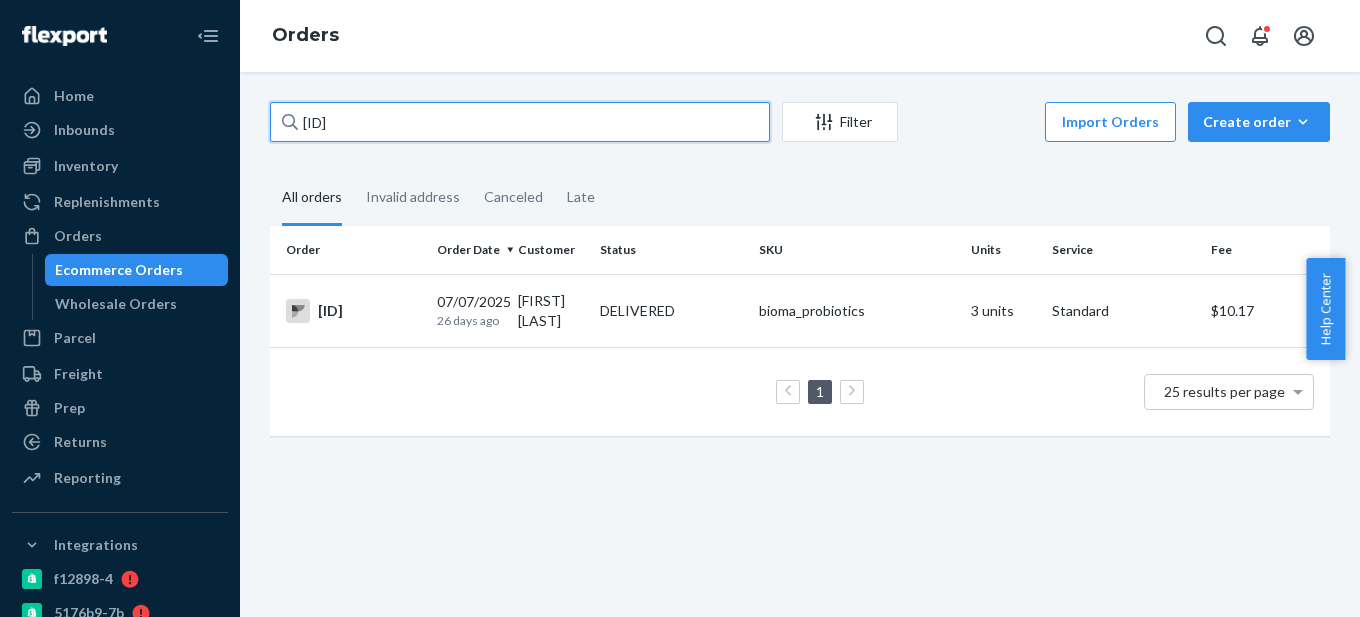 click on "BIO- 2116054" at bounding box center (520, 122) 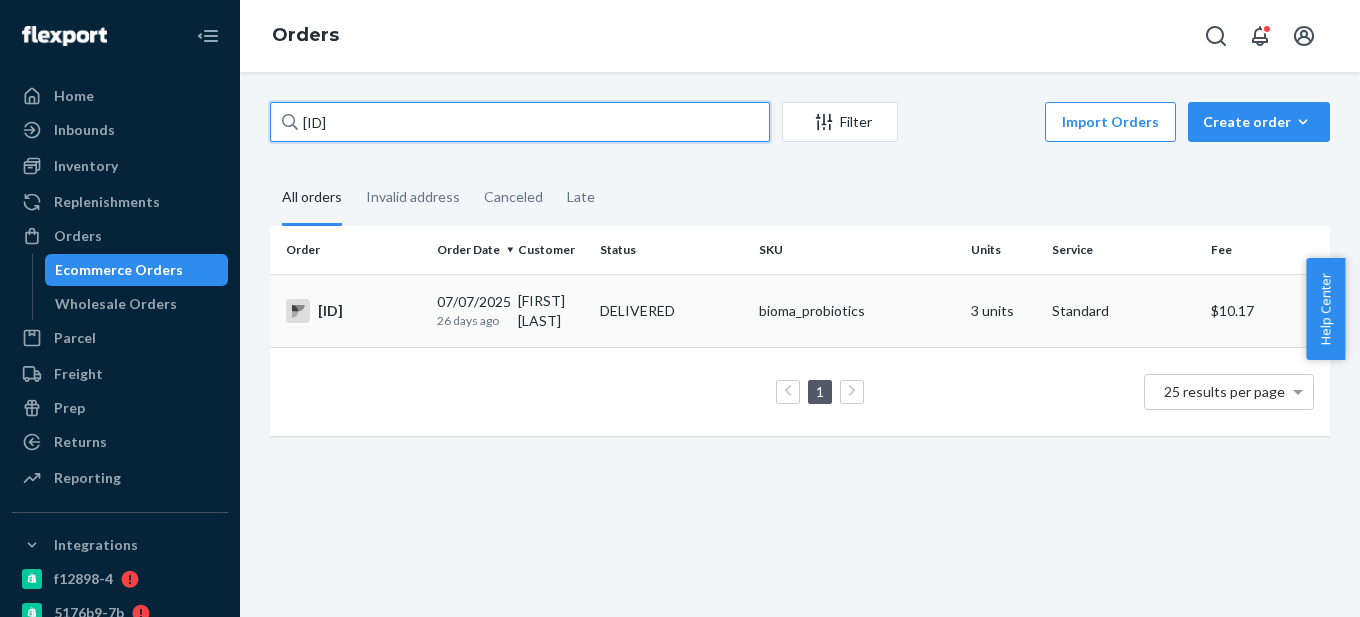 type on "BIO- 2116054" 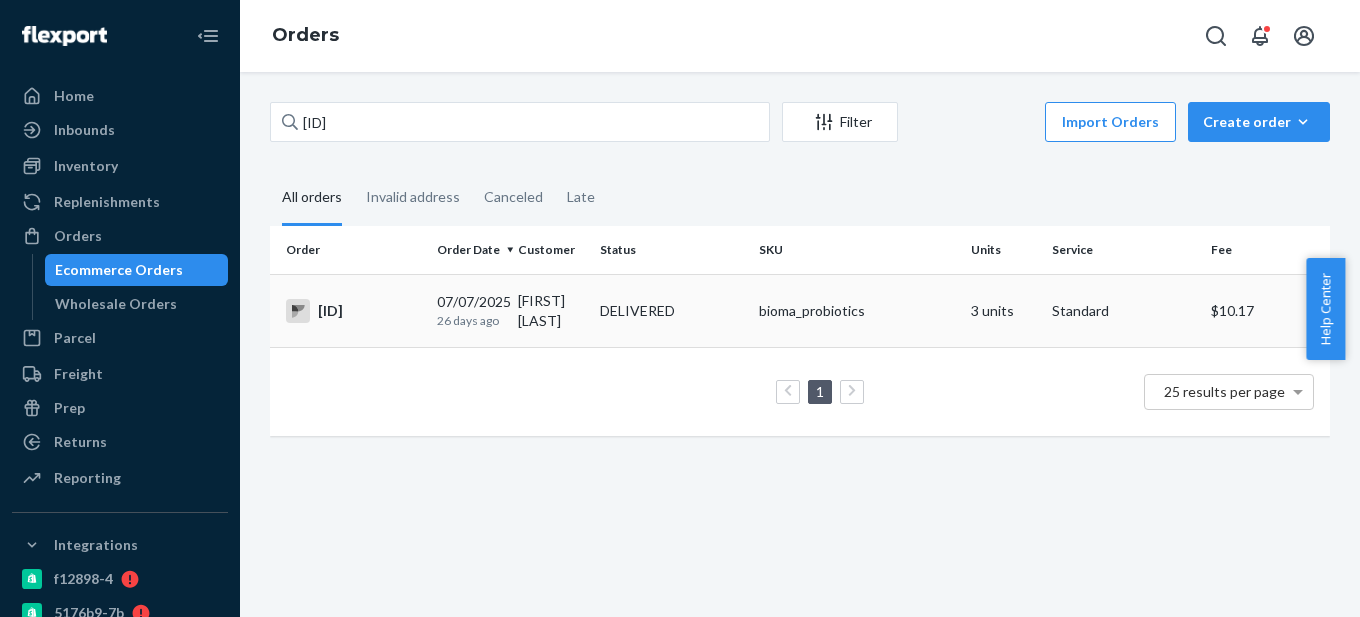 click on "BIO-2116054" at bounding box center (349, 310) 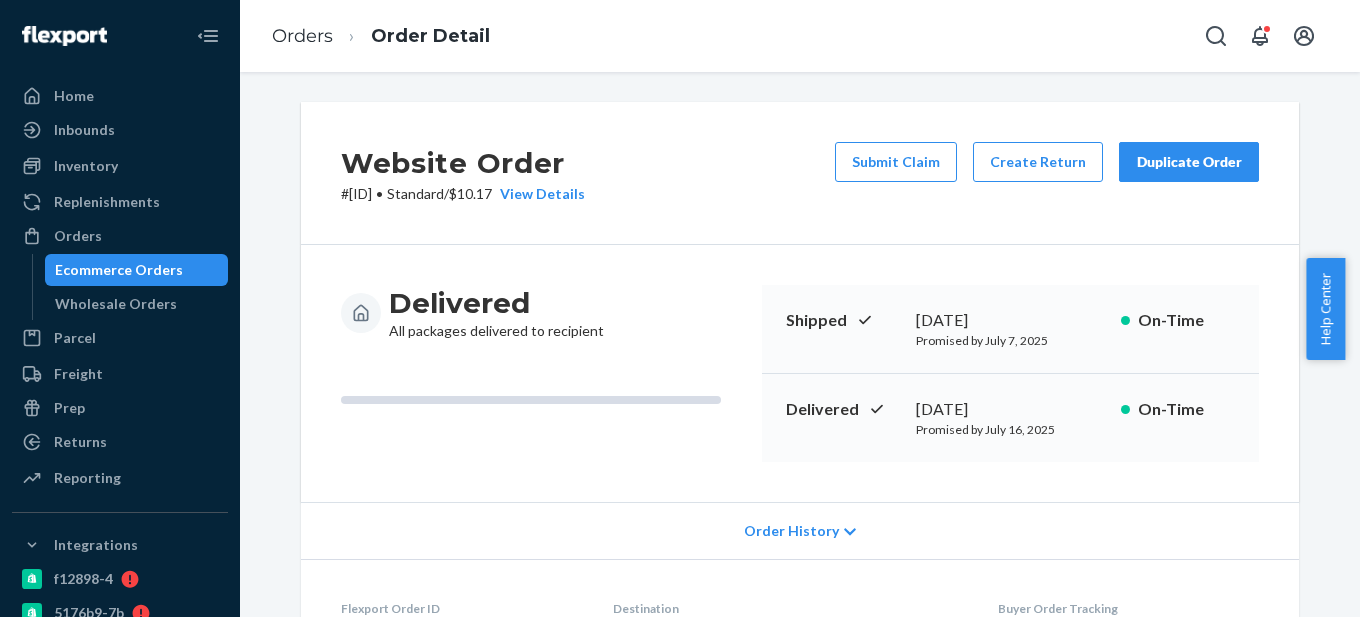 drag, startPoint x: 908, startPoint y: 408, endPoint x: 1015, endPoint y: 404, distance: 107.07474 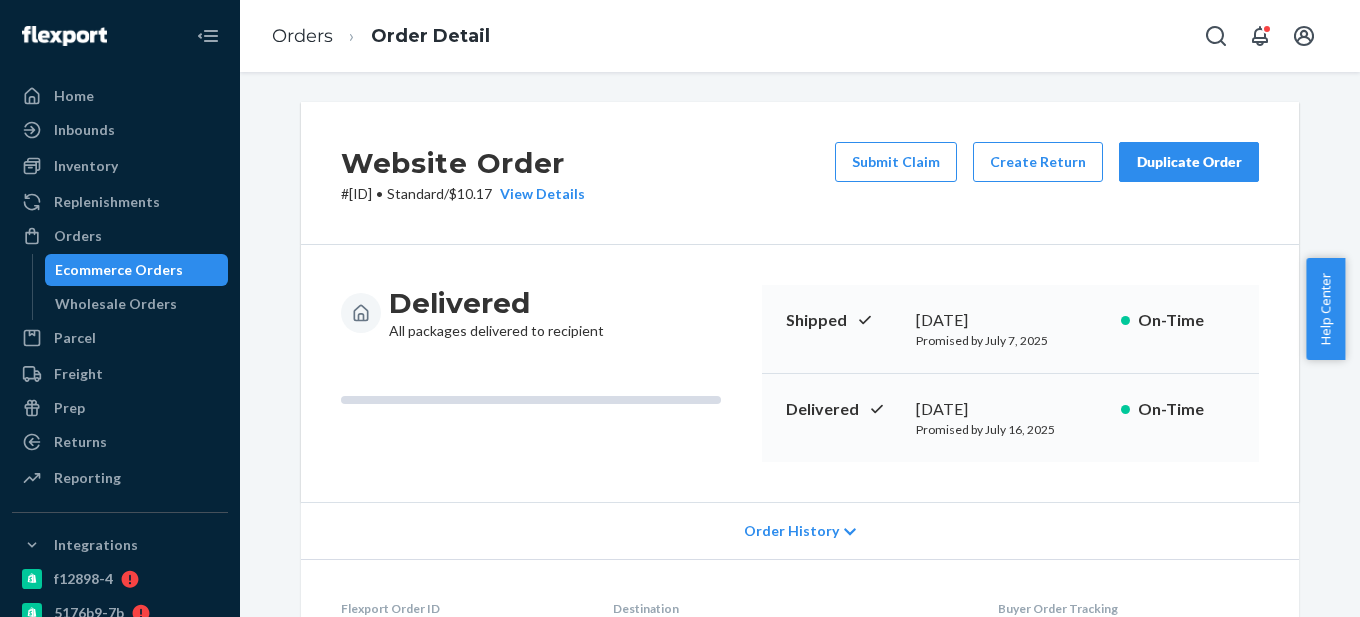 click on "July 9, 2025" at bounding box center (1010, 409) 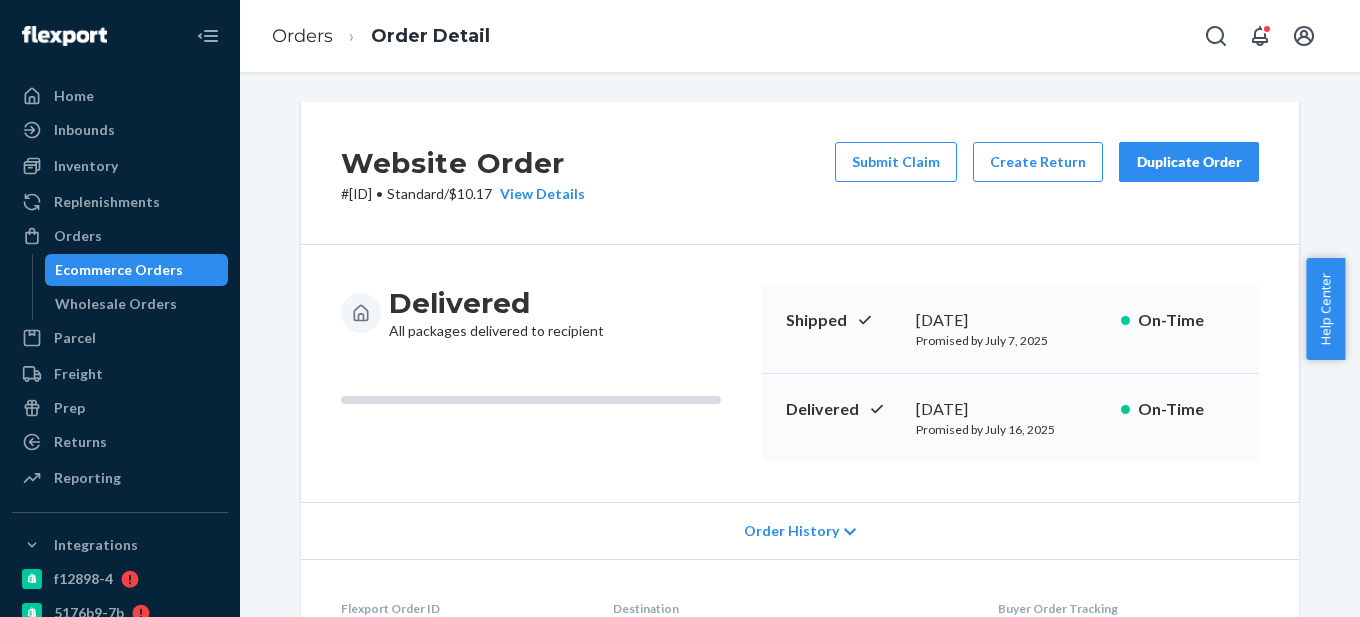 copy on "July 9, 2025" 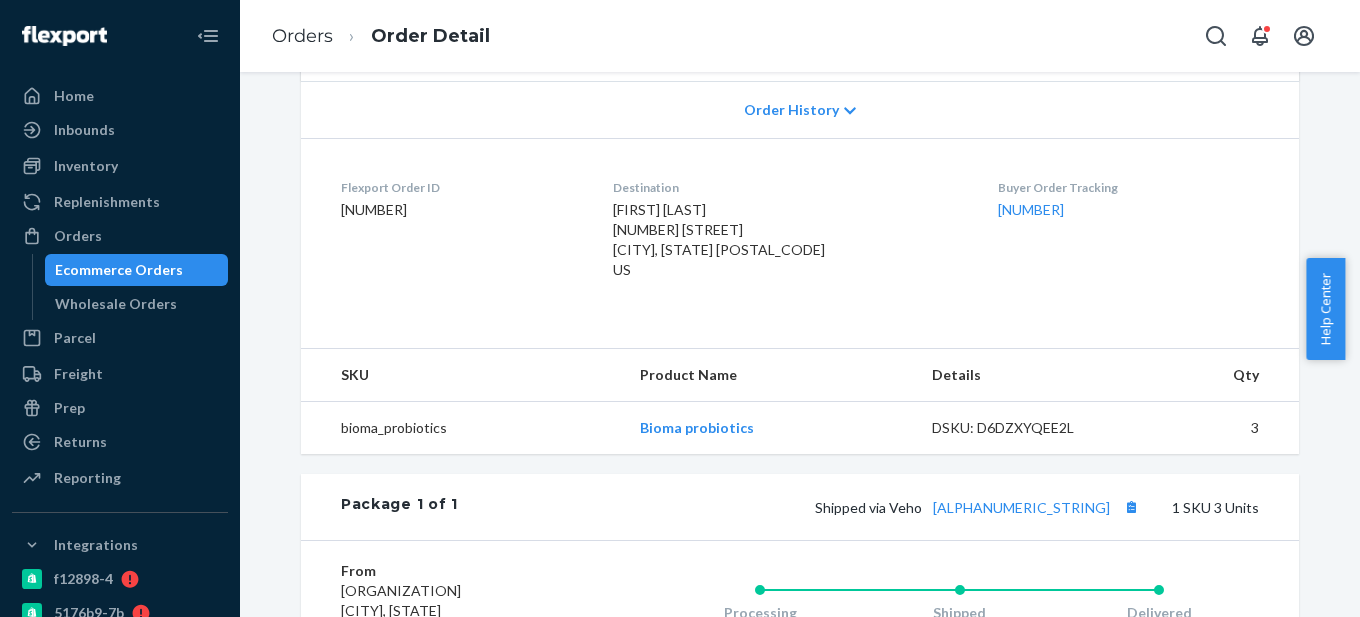 scroll, scrollTop: 600, scrollLeft: 0, axis: vertical 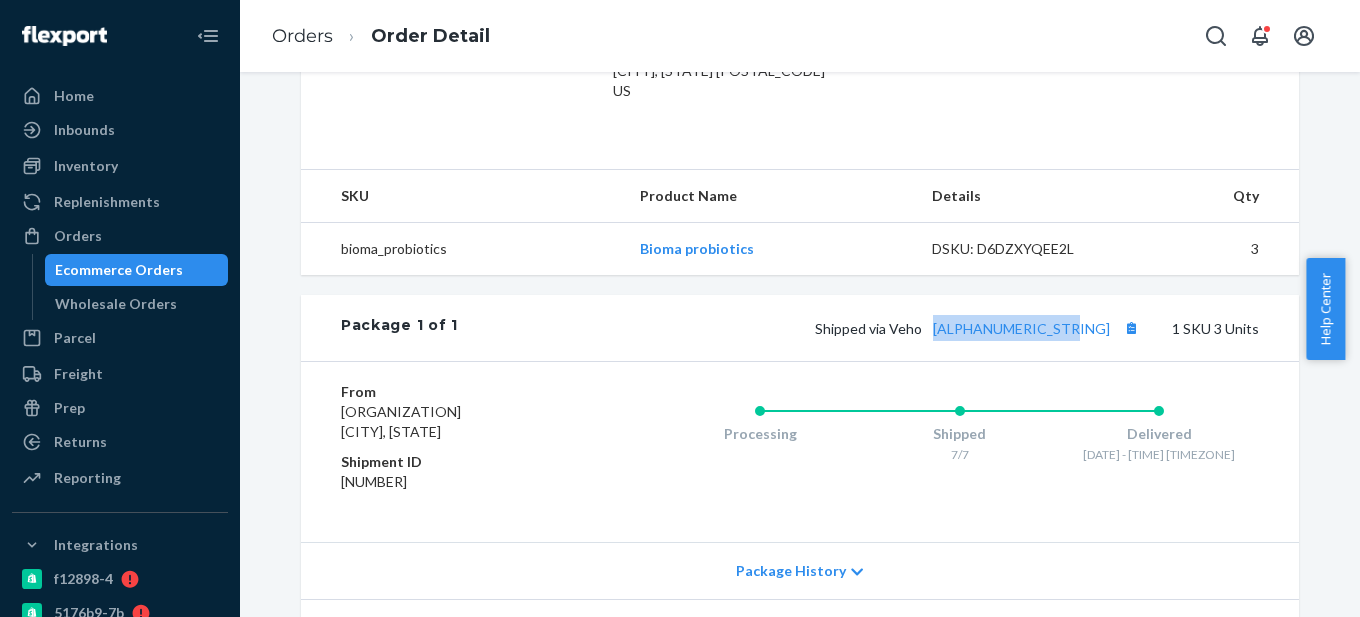 drag, startPoint x: 967, startPoint y: 329, endPoint x: 1104, endPoint y: 338, distance: 137.2953 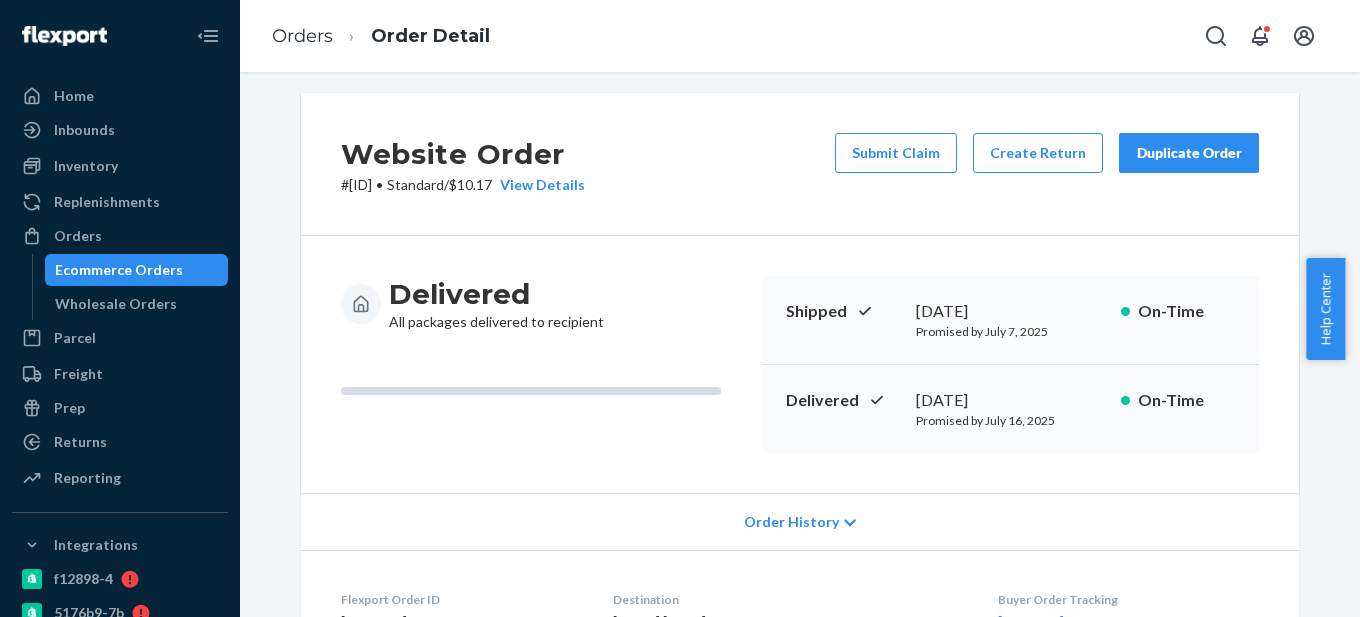 scroll, scrollTop: 0, scrollLeft: 0, axis: both 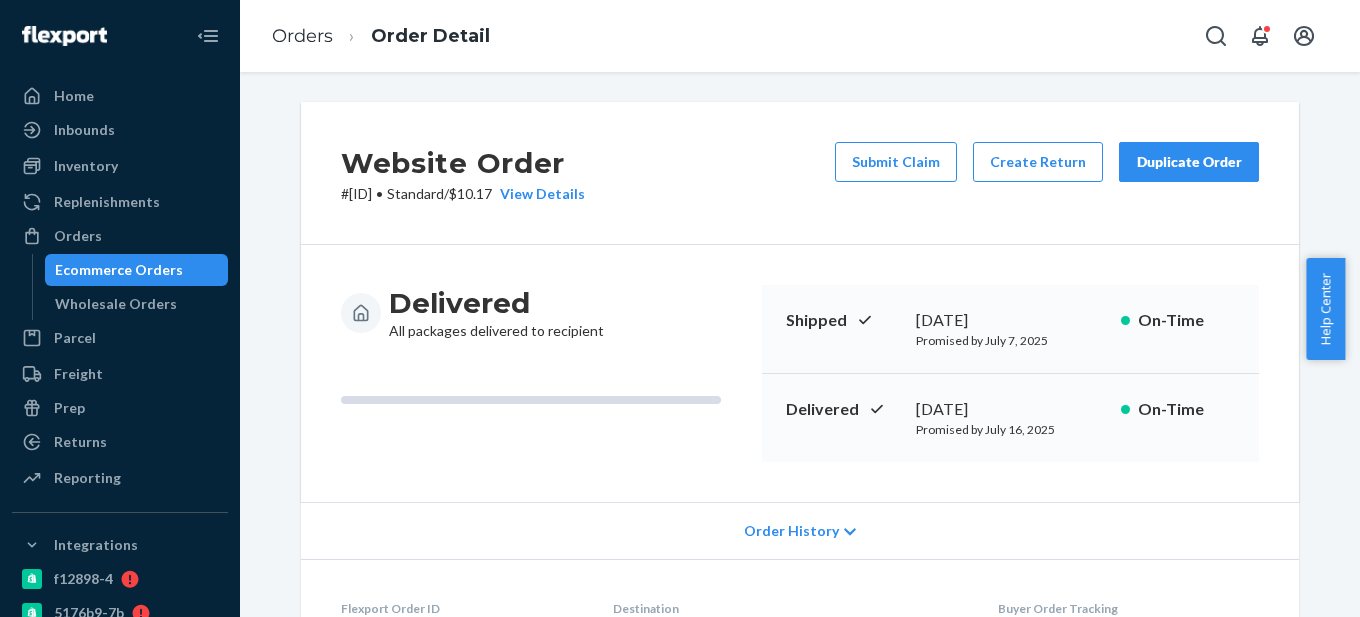 click on "Ecommerce Orders" at bounding box center (119, 270) 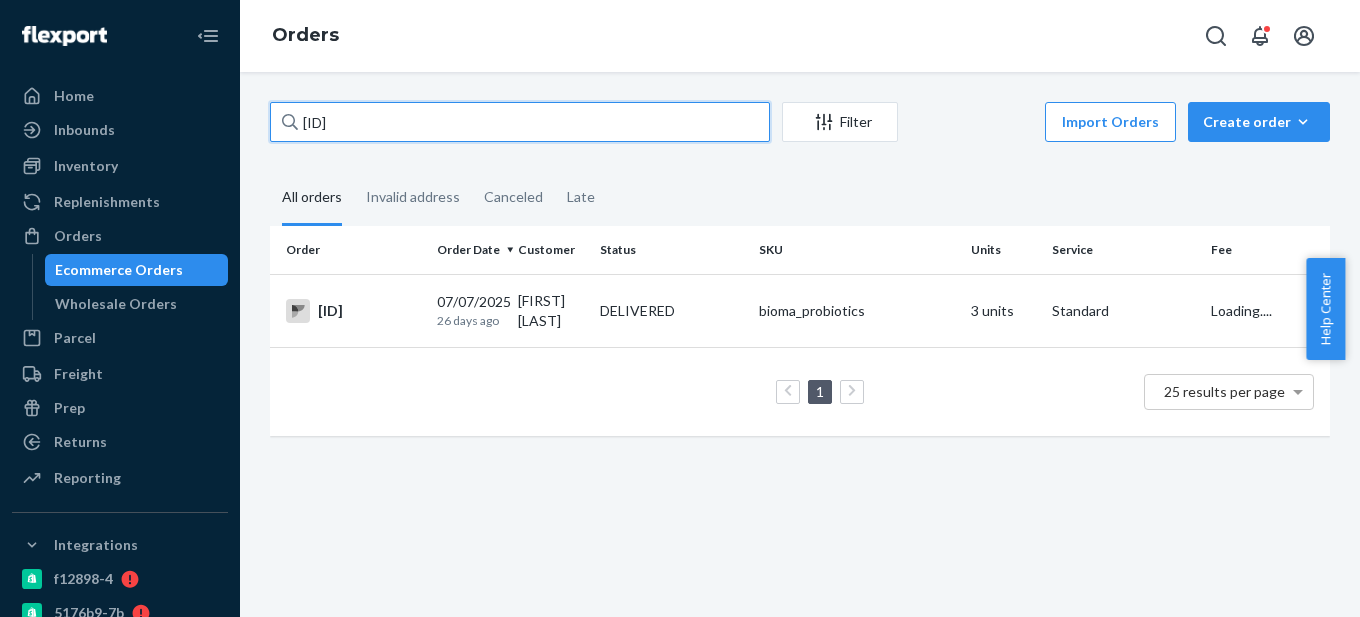 drag, startPoint x: 333, startPoint y: 121, endPoint x: 509, endPoint y: 121, distance: 176 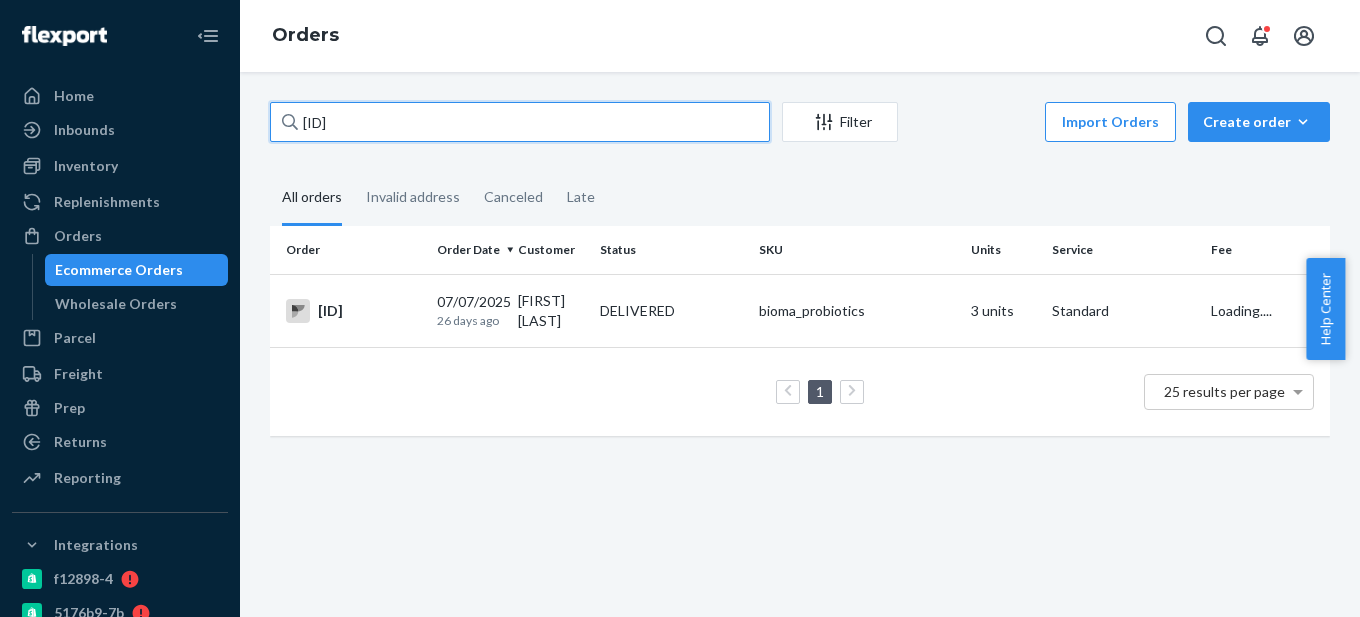 click on "BIO- 2116054" at bounding box center (520, 122) 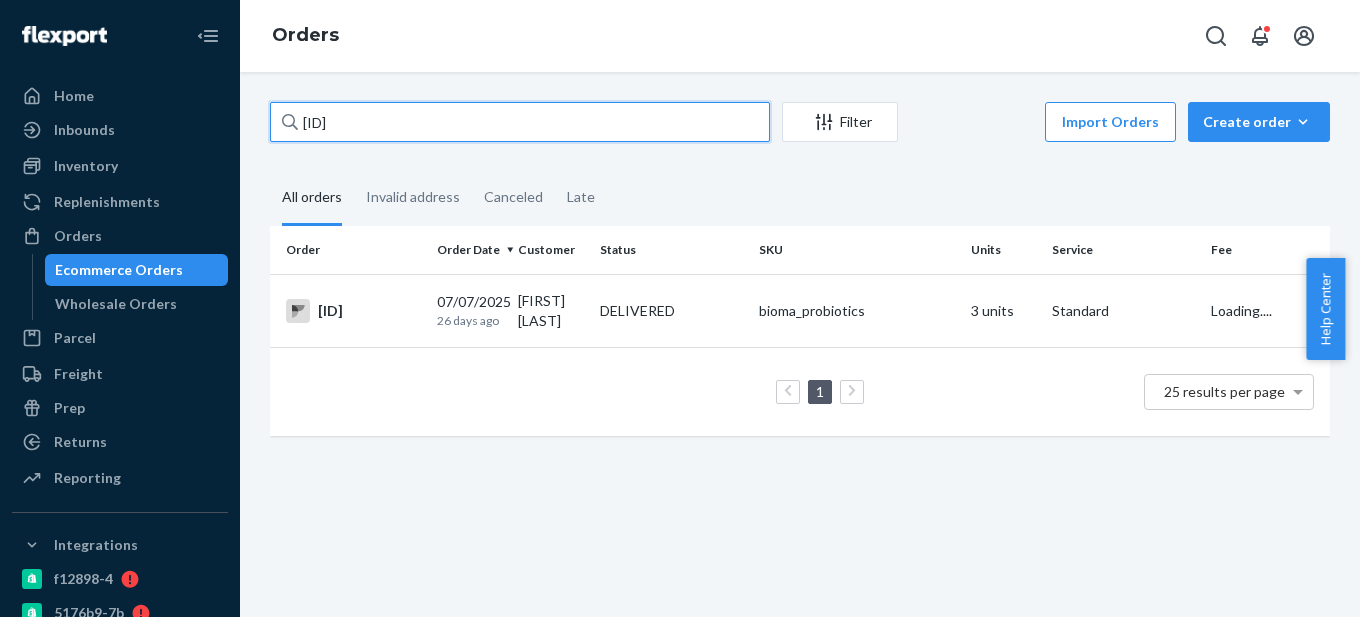 paste on "2301883" 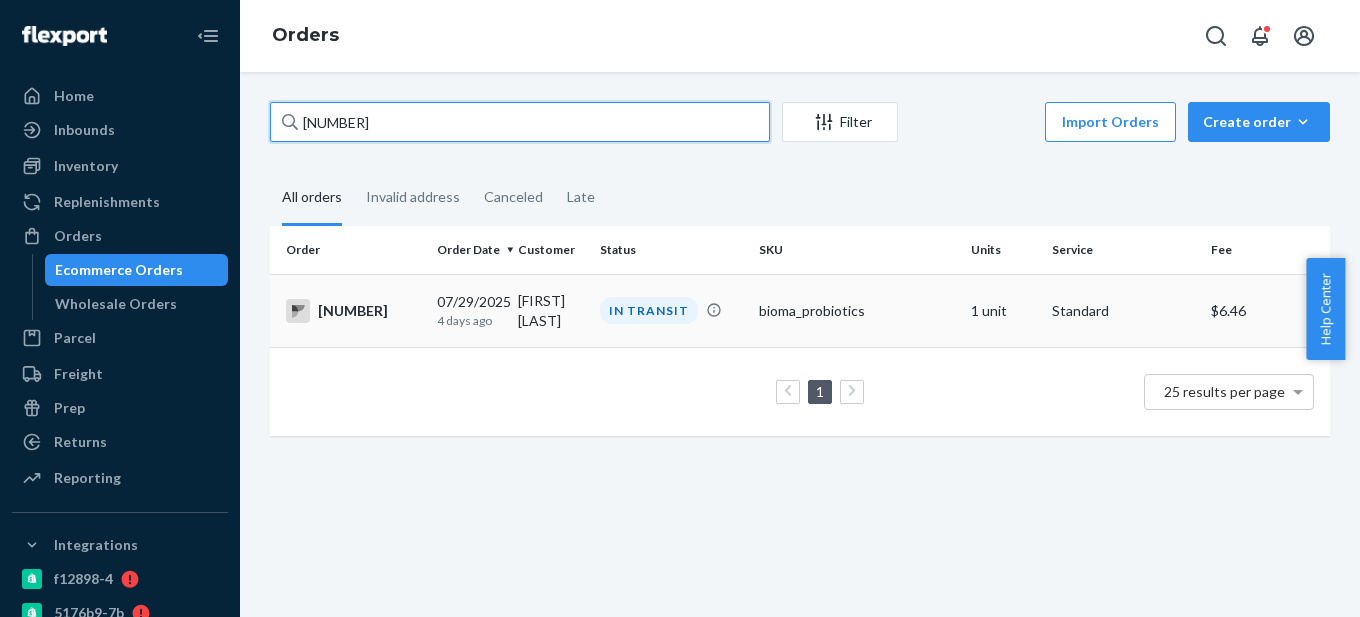 type on "BIO-2301883" 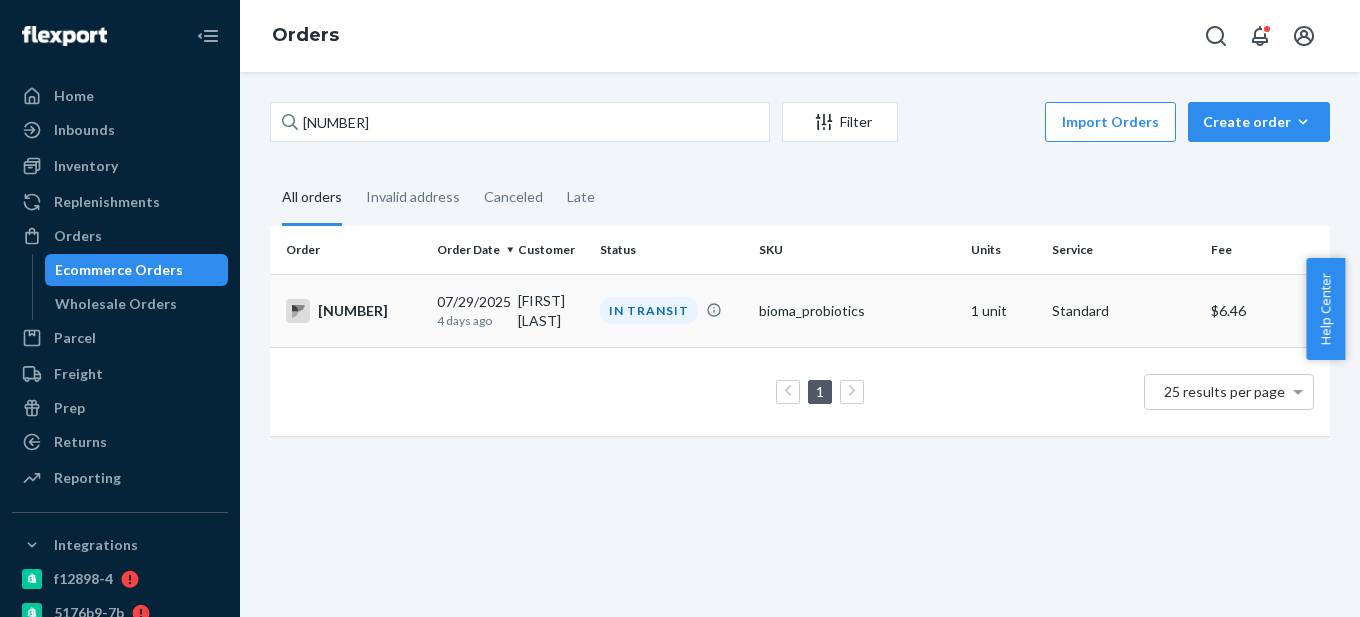 click on "BIO-2301883" at bounding box center [349, 310] 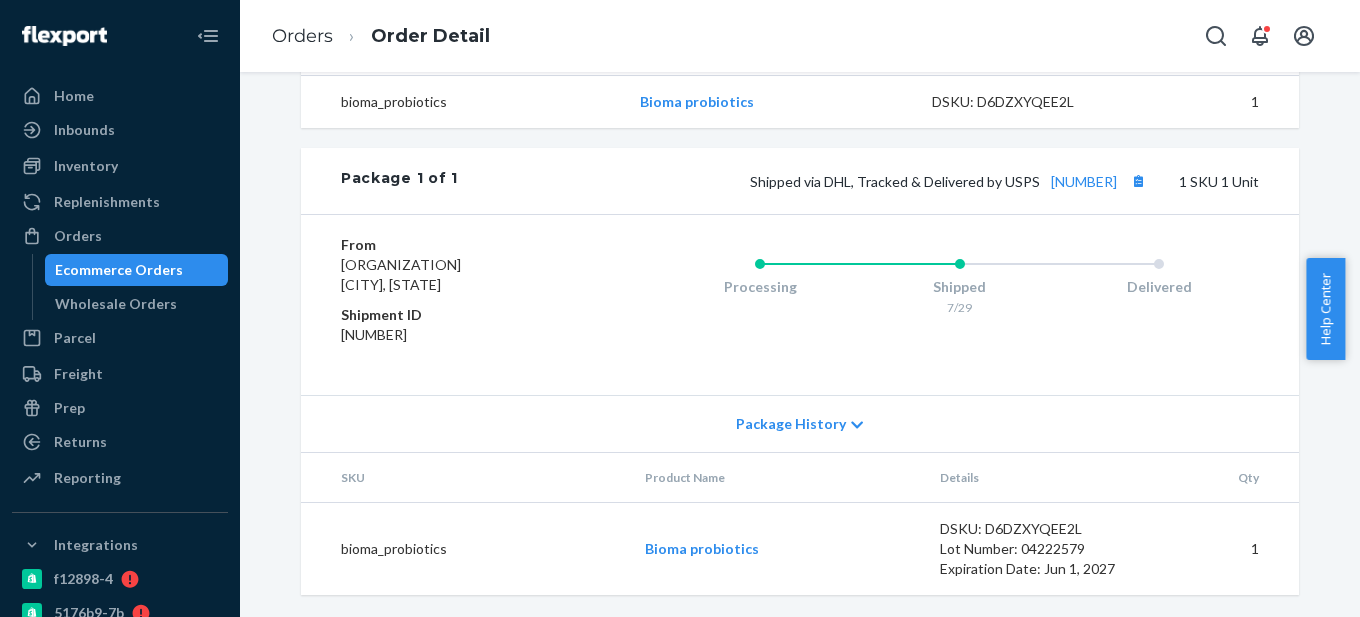 scroll, scrollTop: 769, scrollLeft: 0, axis: vertical 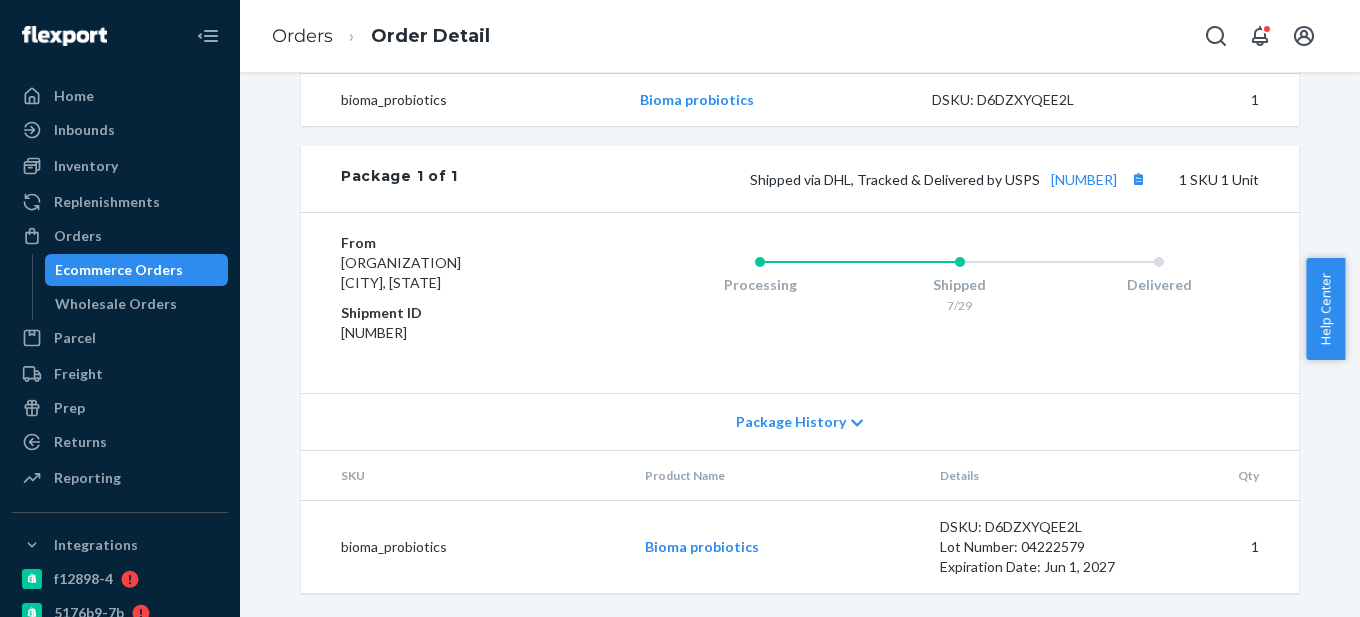 drag, startPoint x: 928, startPoint y: 182, endPoint x: 1113, endPoint y: 200, distance: 185.87361 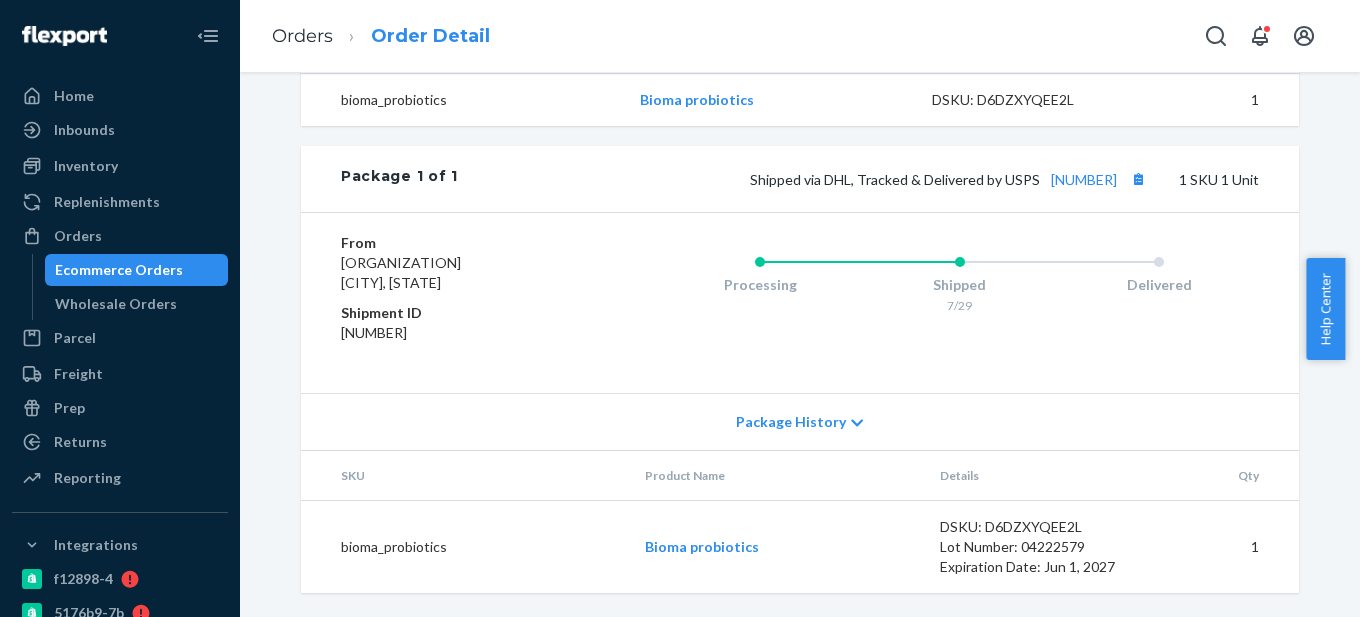 copy on "9261290304432725476233" 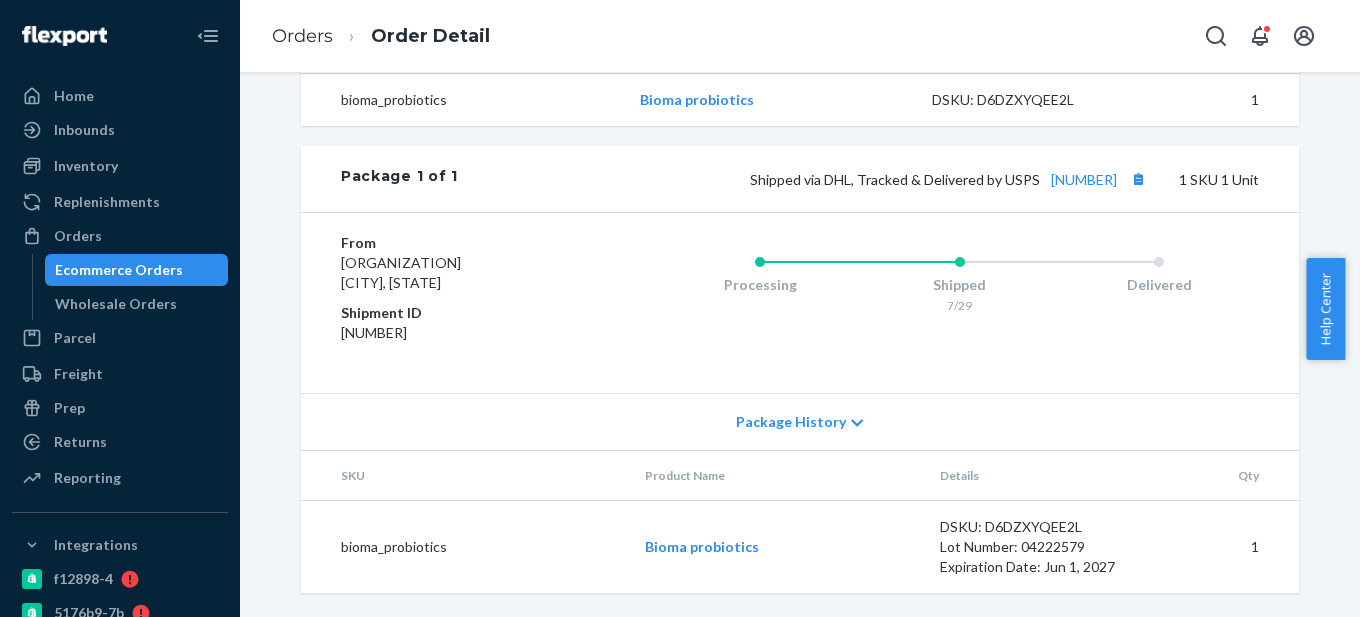 click on "Ecommerce Orders" at bounding box center [119, 270] 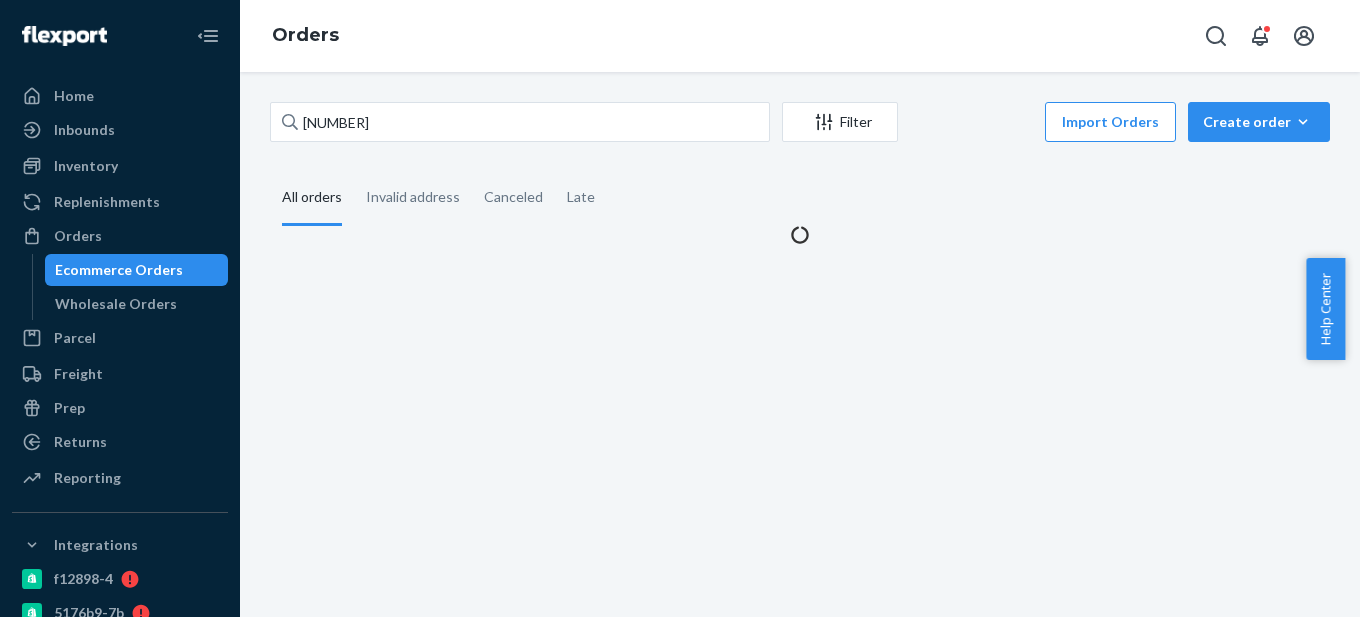 scroll, scrollTop: 0, scrollLeft: 0, axis: both 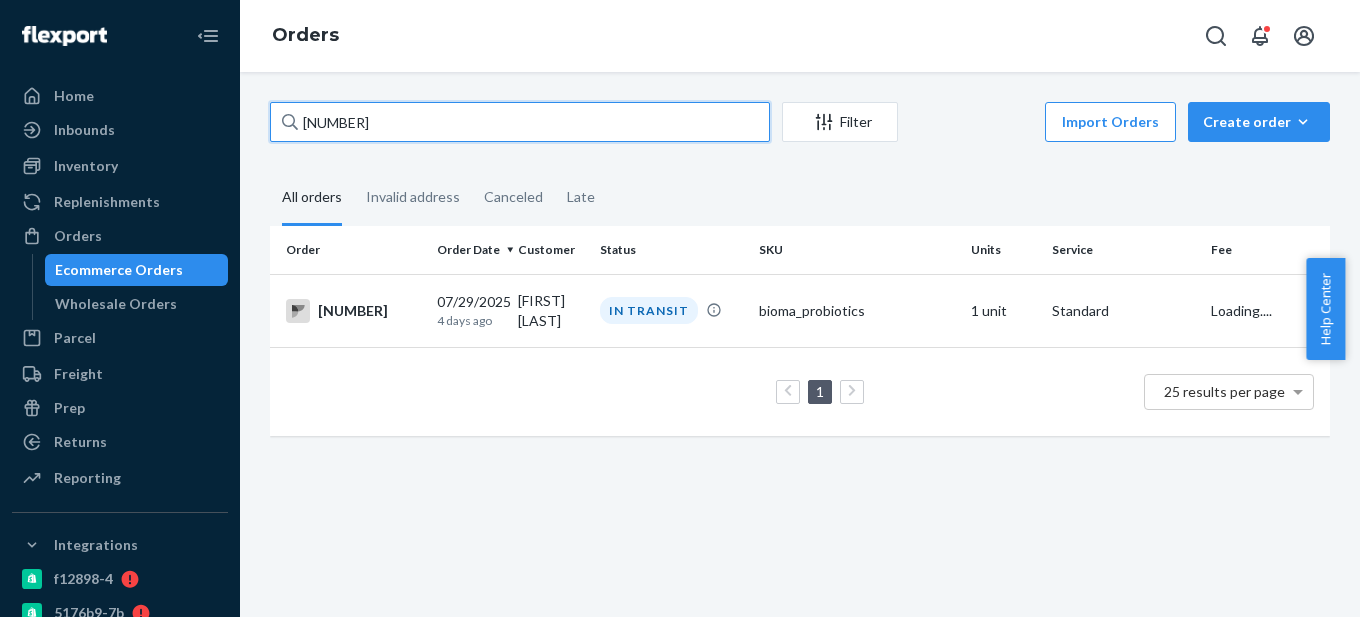 click on "BIO-2301883" at bounding box center [520, 122] 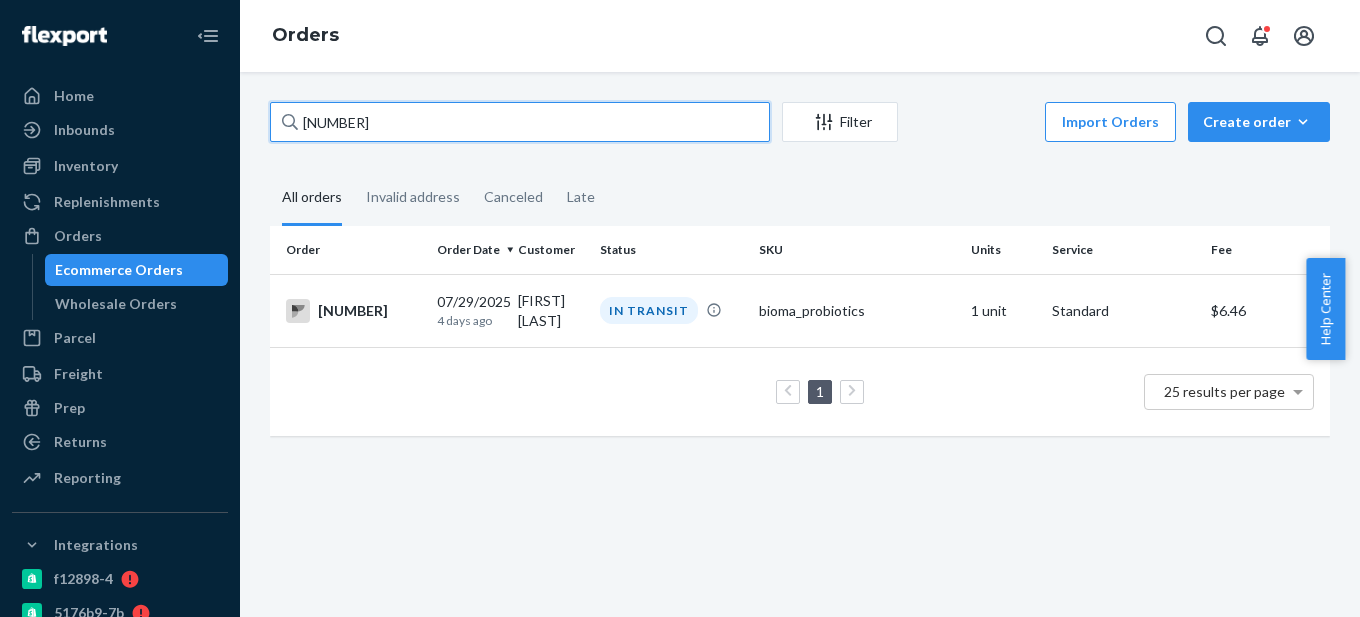 drag, startPoint x: 331, startPoint y: 121, endPoint x: 459, endPoint y: 118, distance: 128.03516 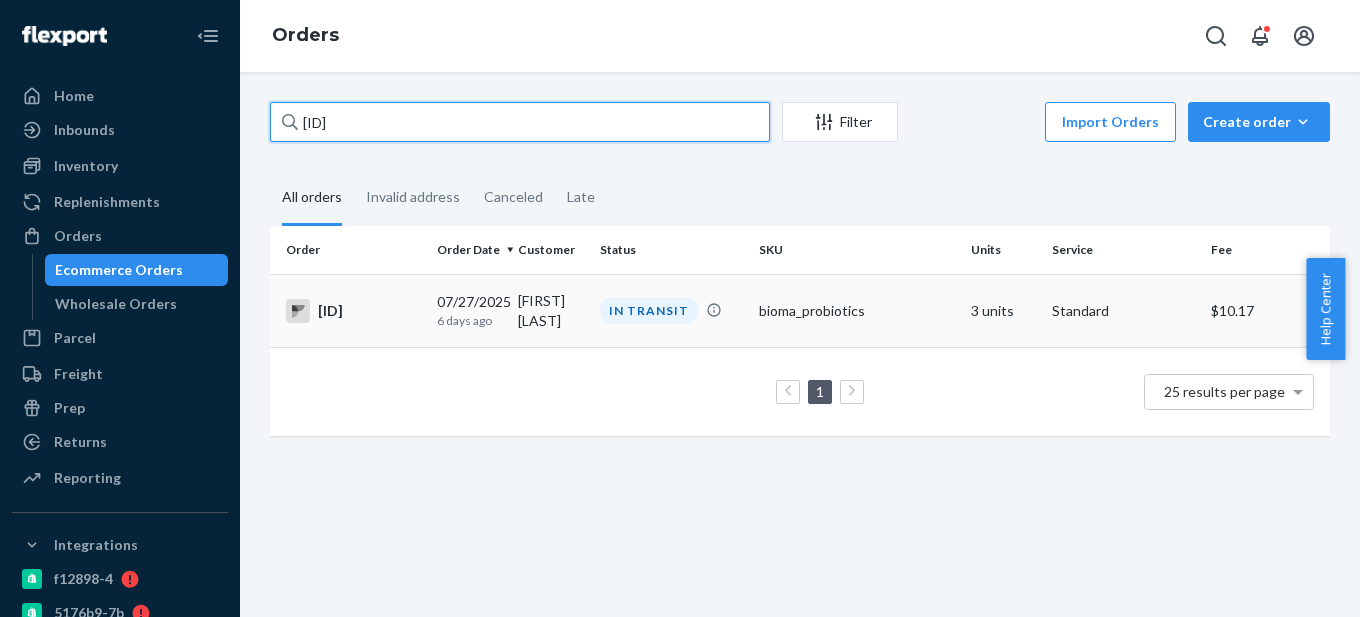 type on "BIO-2292812" 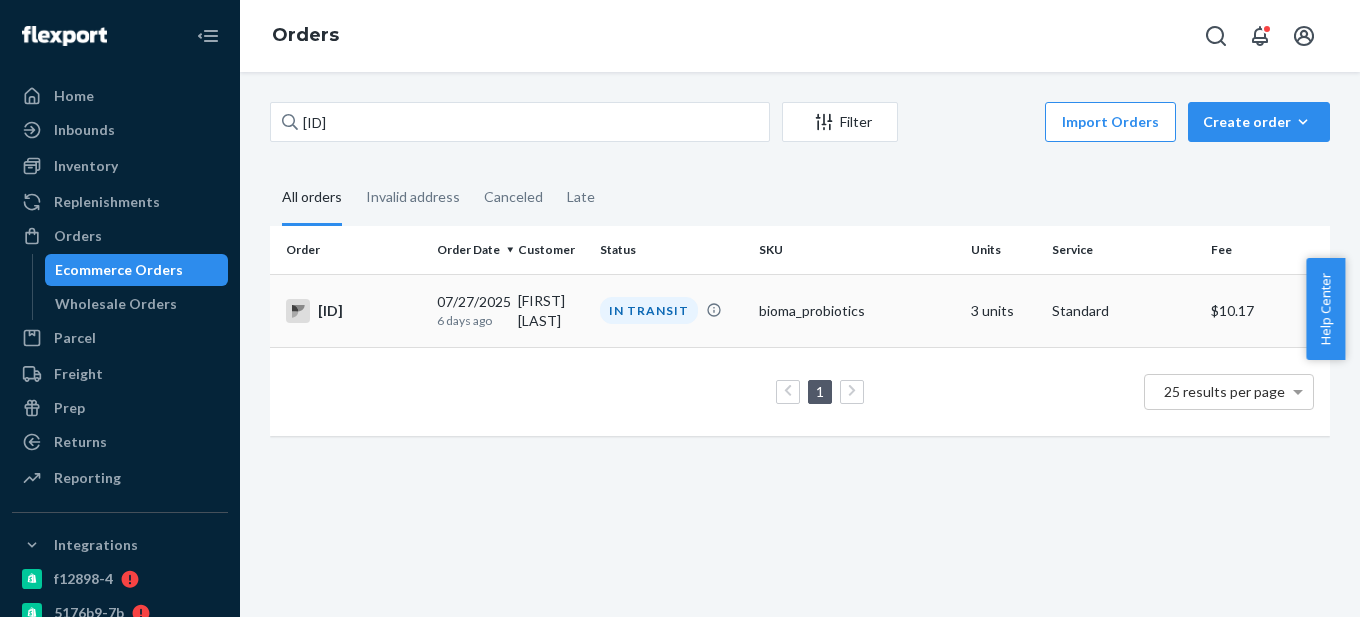 click on "BIO-2292812" at bounding box center (353, 311) 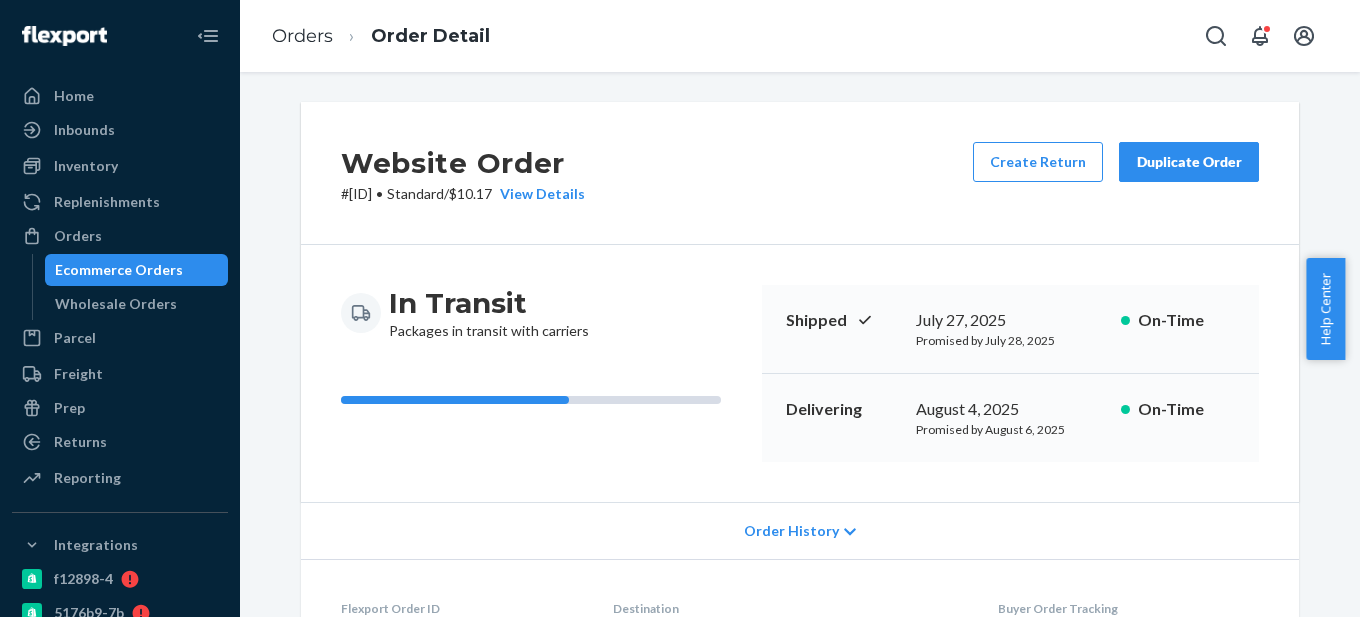 click on "Ecommerce Orders" at bounding box center (137, 270) 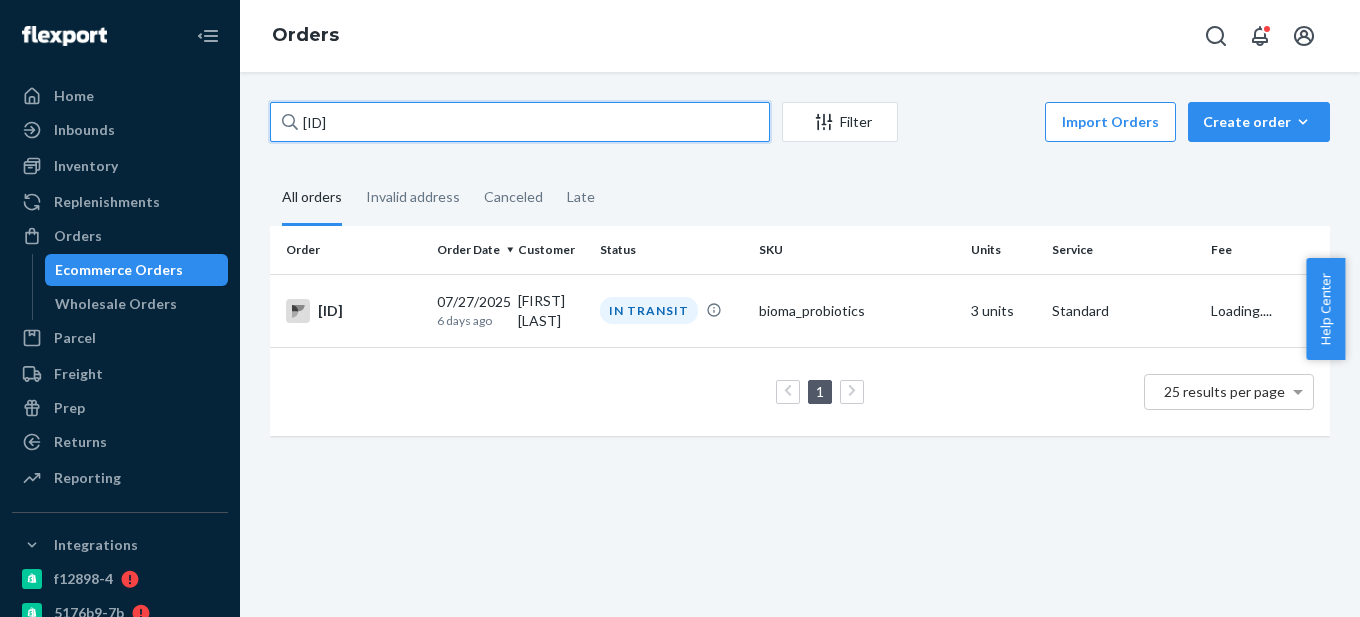 drag, startPoint x: 330, startPoint y: 119, endPoint x: 447, endPoint y: 119, distance: 117 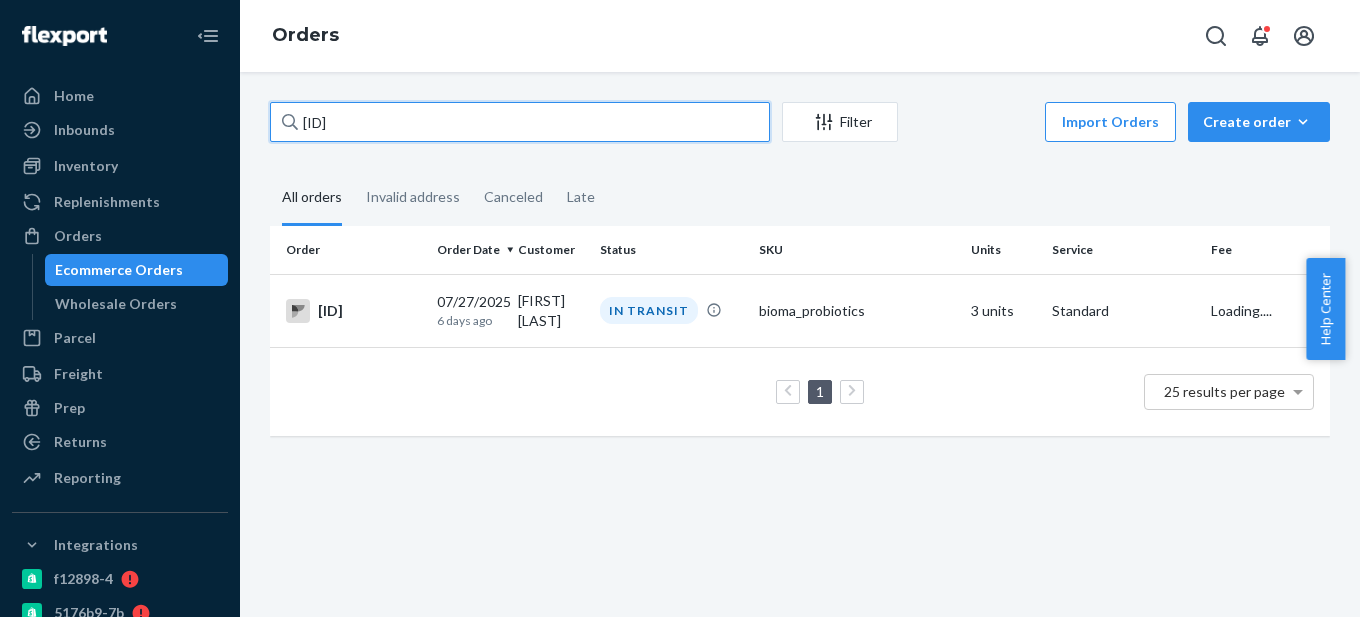 click on "BIO-2292812" at bounding box center [520, 122] 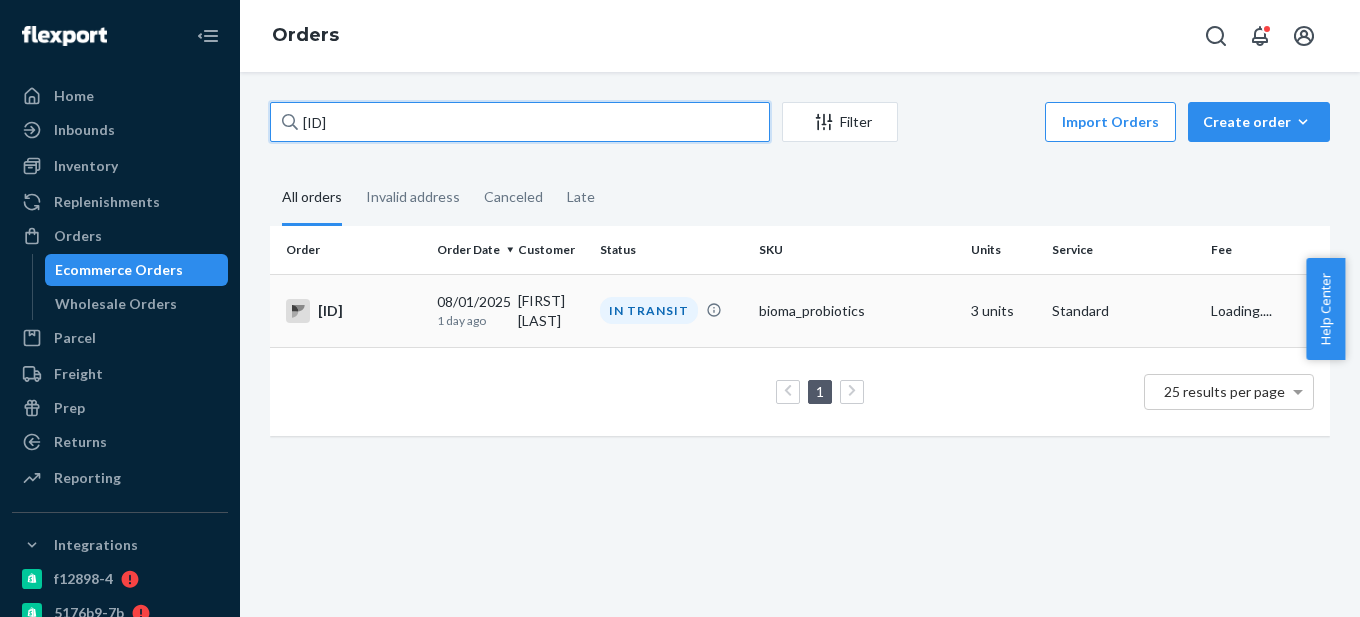 type on "BIO- 2341208" 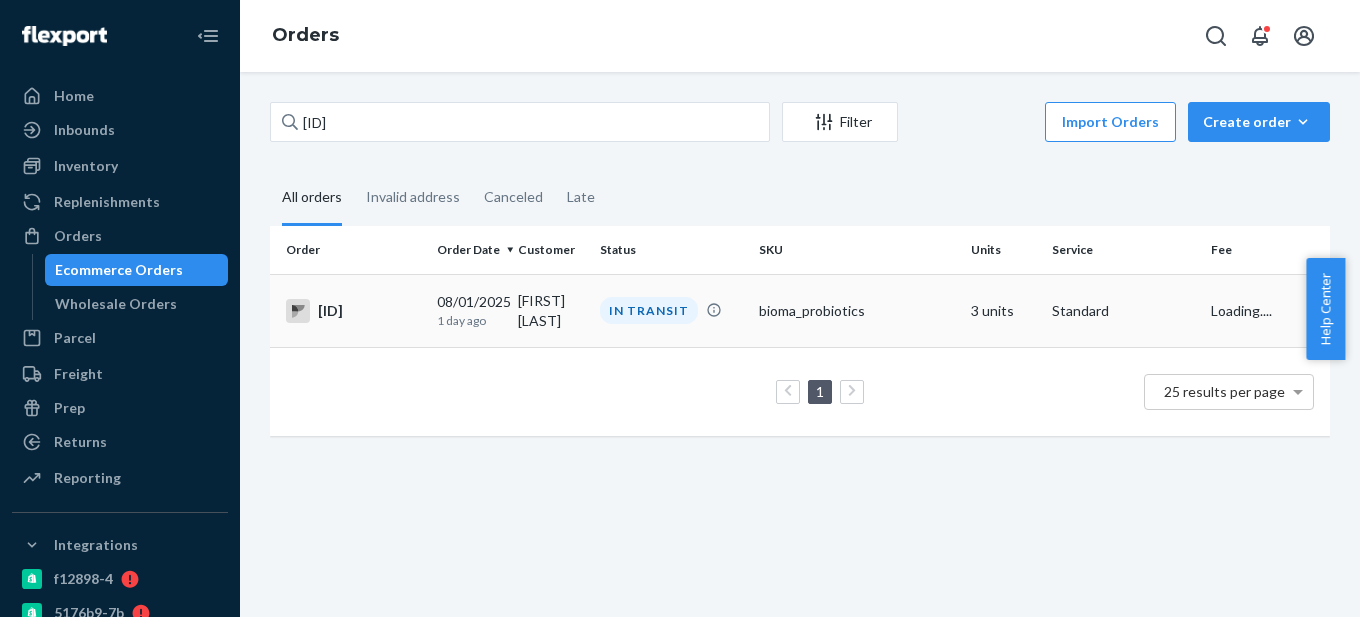 click on "BIO-2341208" at bounding box center [353, 311] 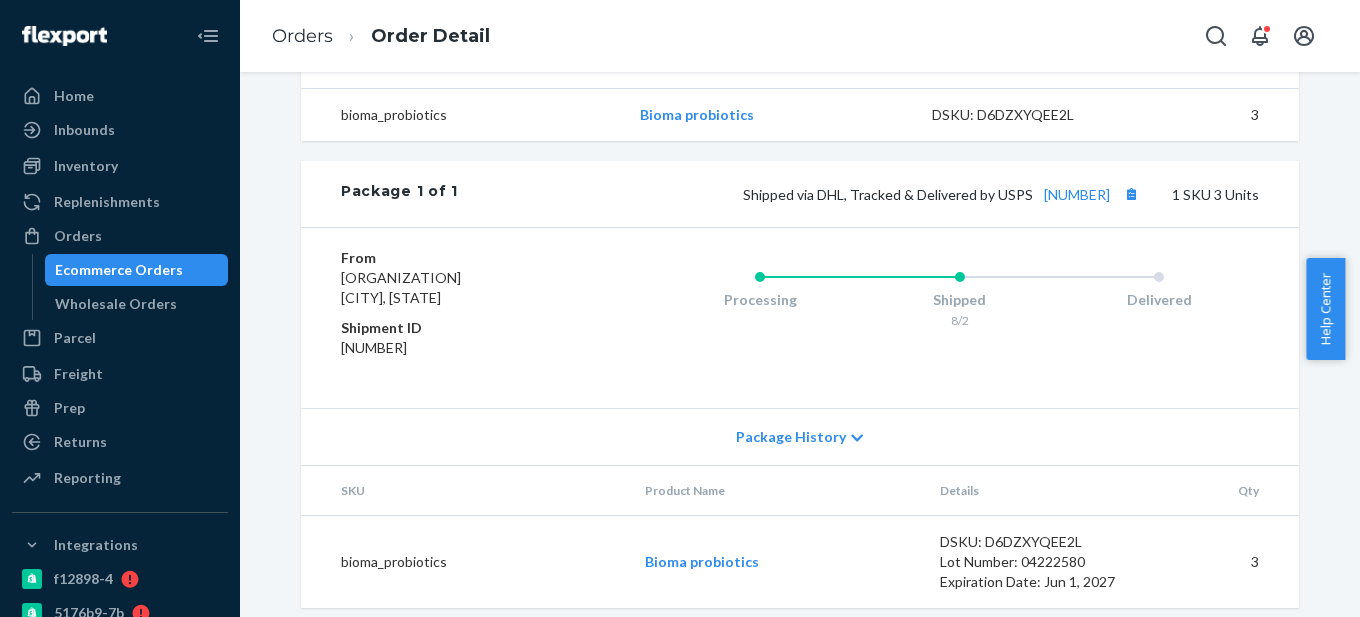 scroll, scrollTop: 749, scrollLeft: 0, axis: vertical 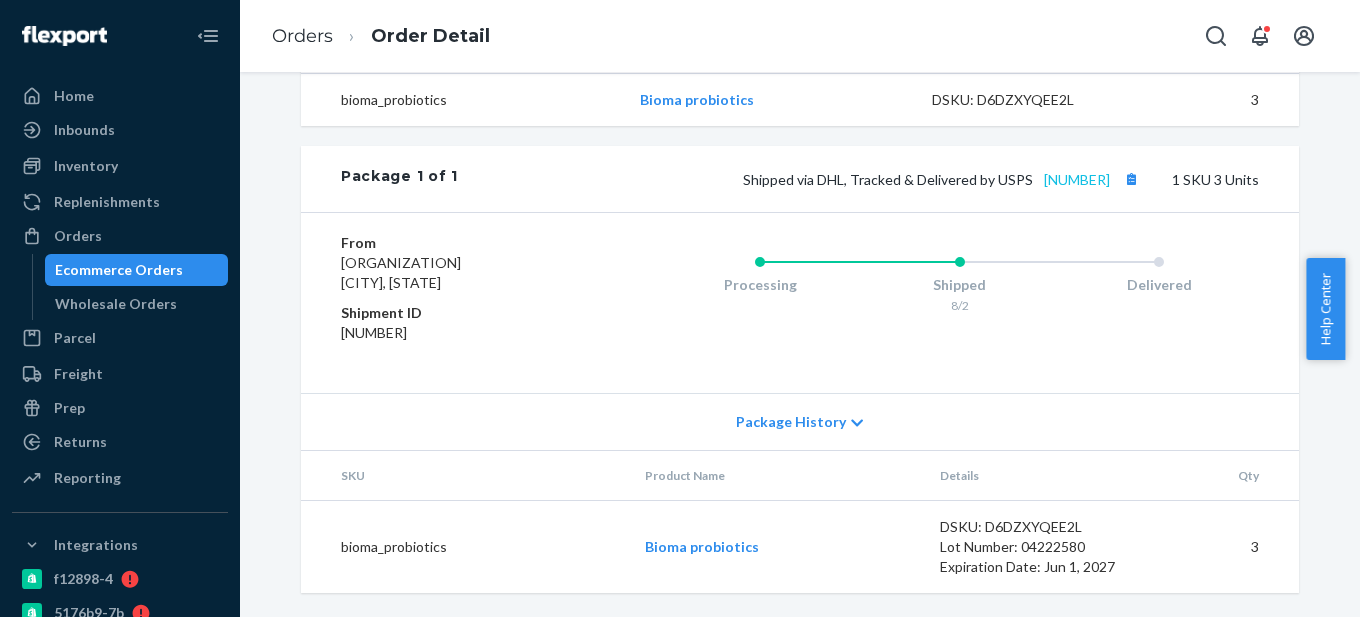 drag, startPoint x: 1110, startPoint y: 177, endPoint x: 926, endPoint y: 178, distance: 184.00272 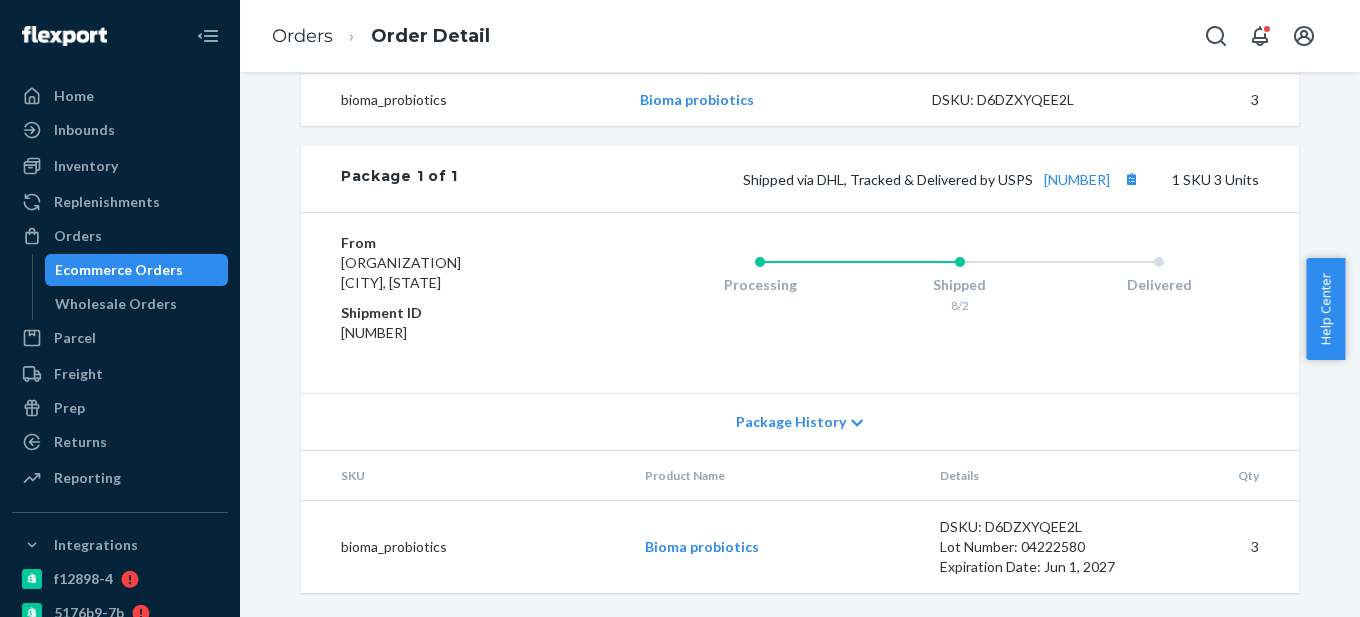 copy on "9261290339708135173922" 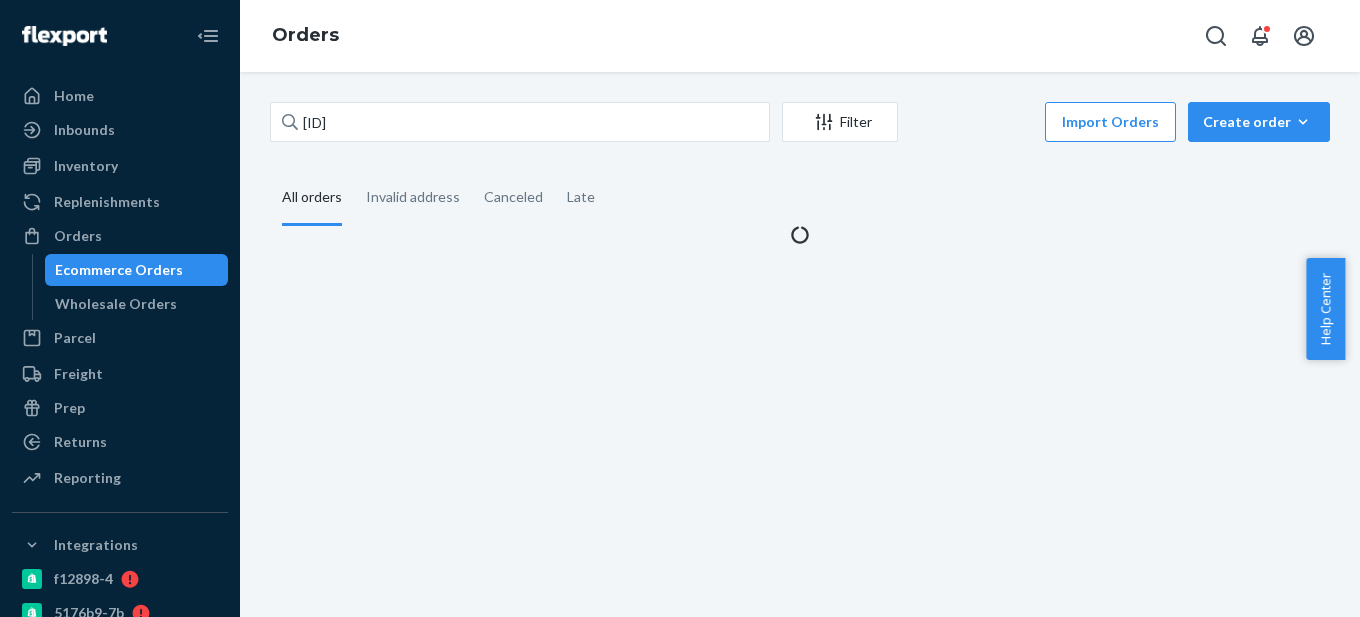 click on "Ecommerce Orders" at bounding box center [119, 270] 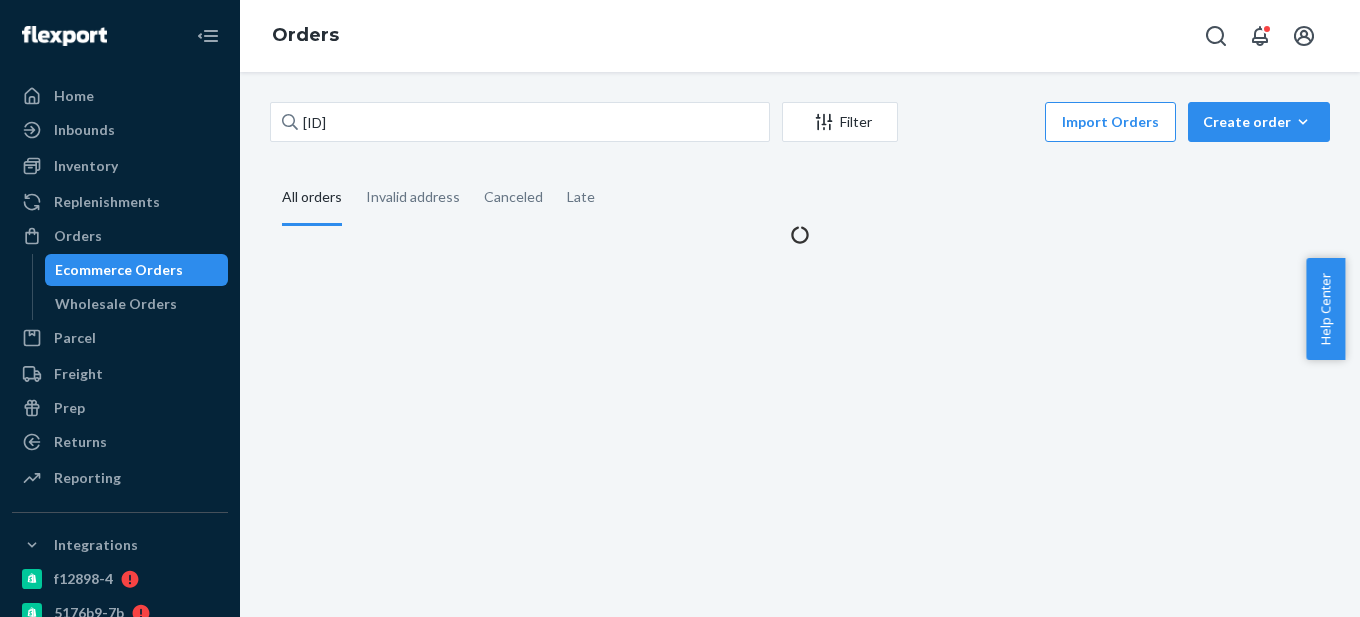 scroll, scrollTop: 0, scrollLeft: 0, axis: both 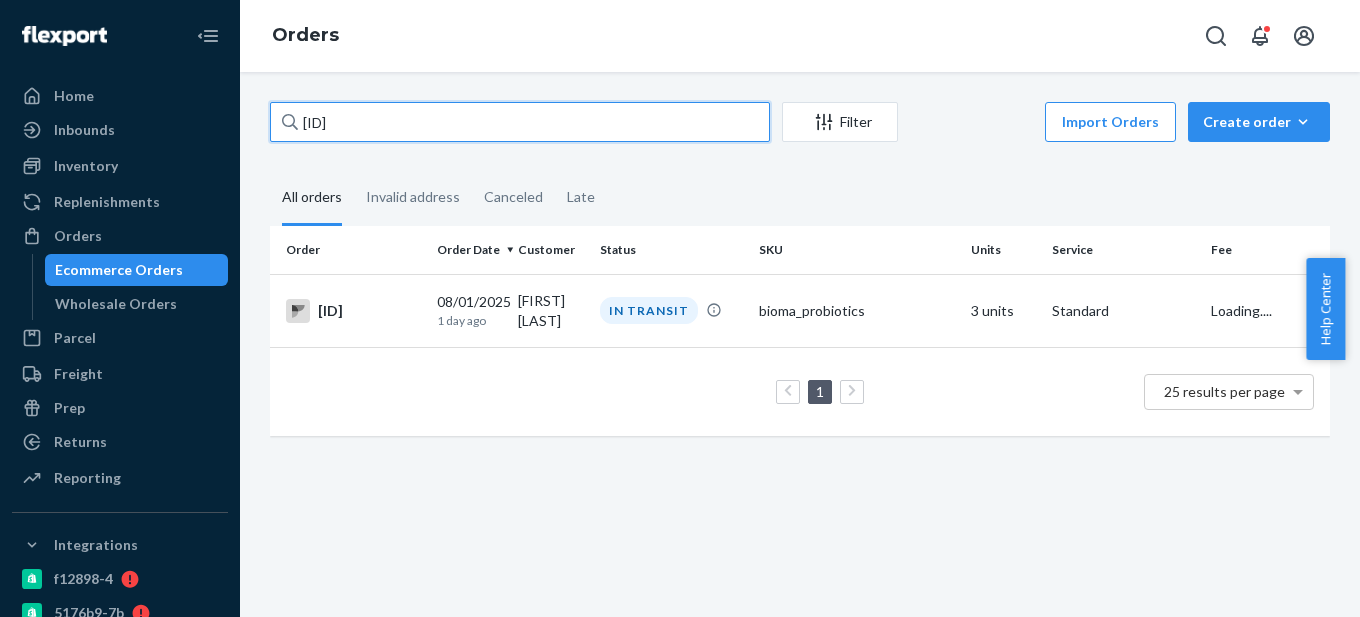 click on "BIO- 2341208" at bounding box center (520, 122) 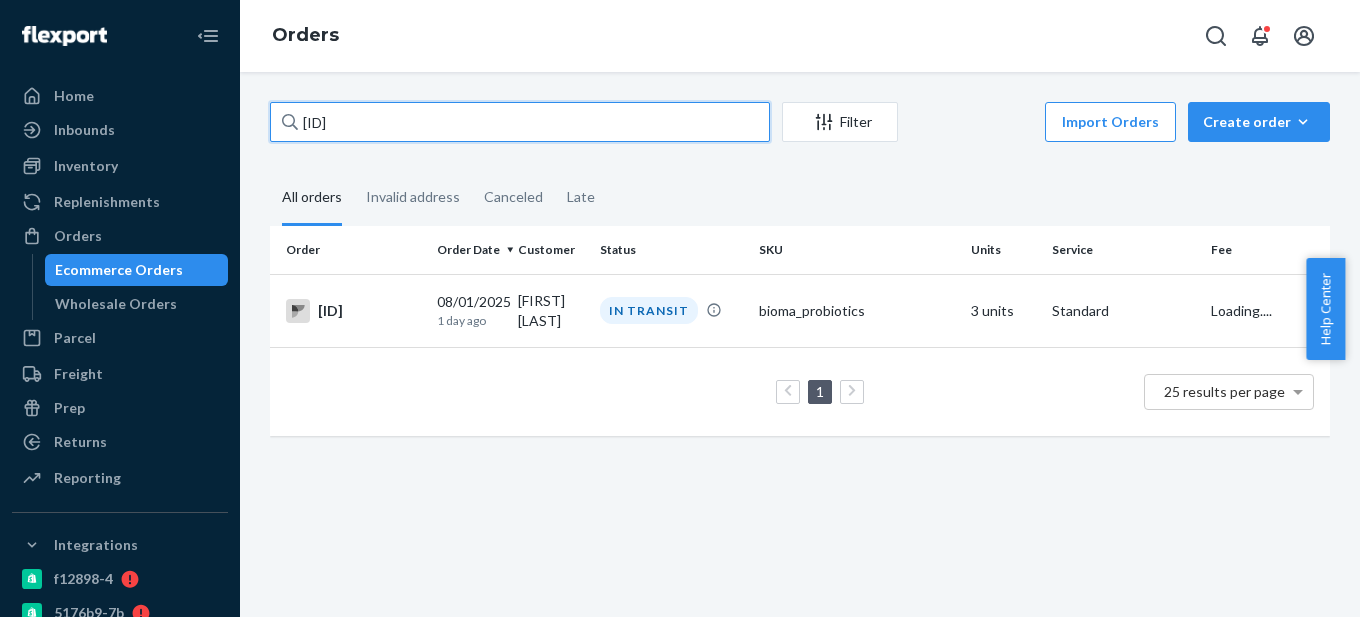 paste on "2094890" 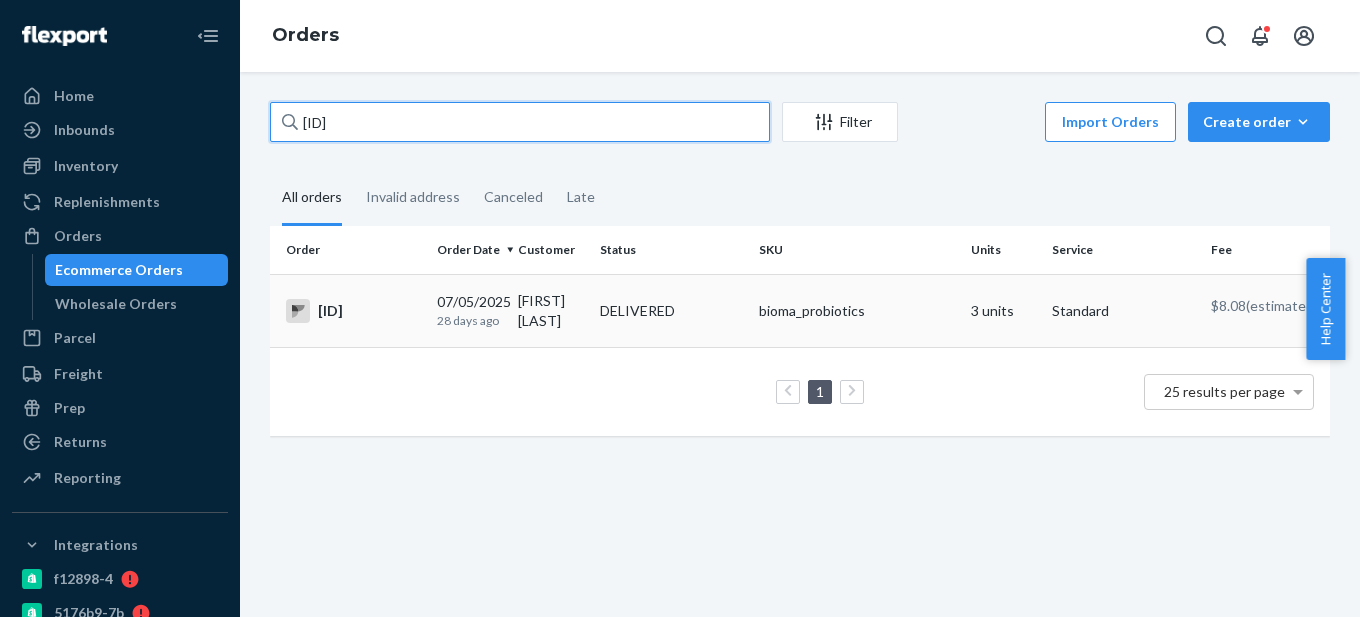 type on "BIO-2094890" 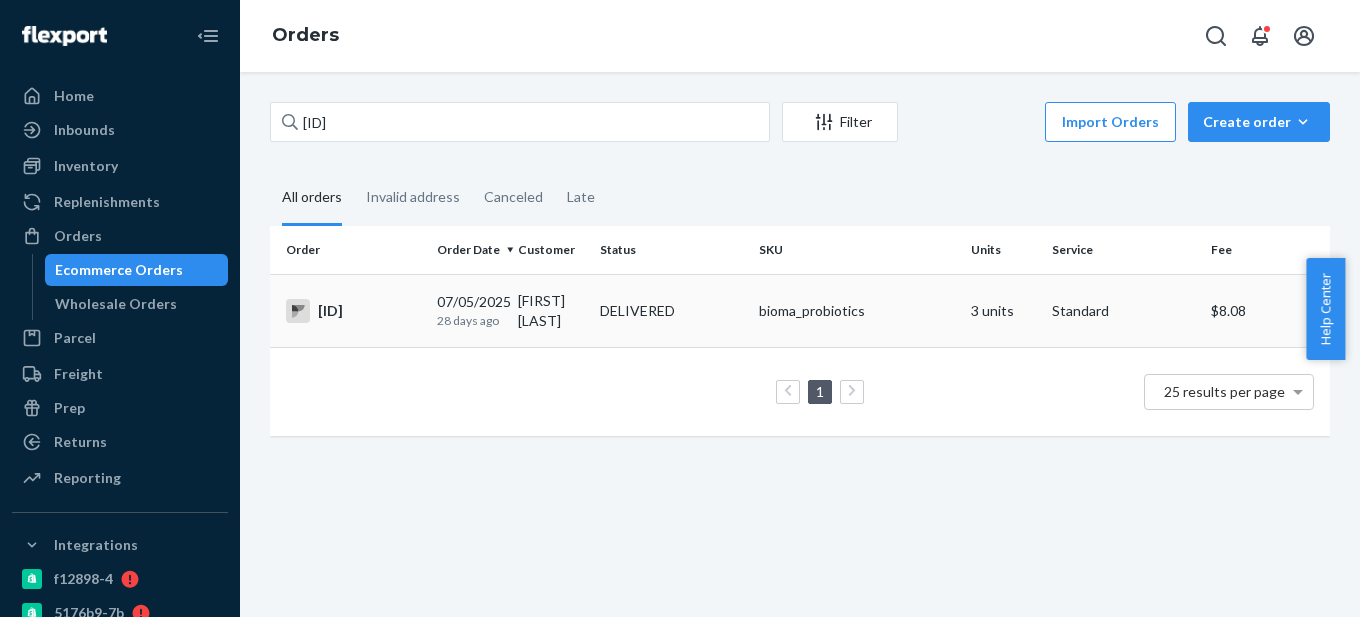 click on "BIO-2094890" at bounding box center [353, 311] 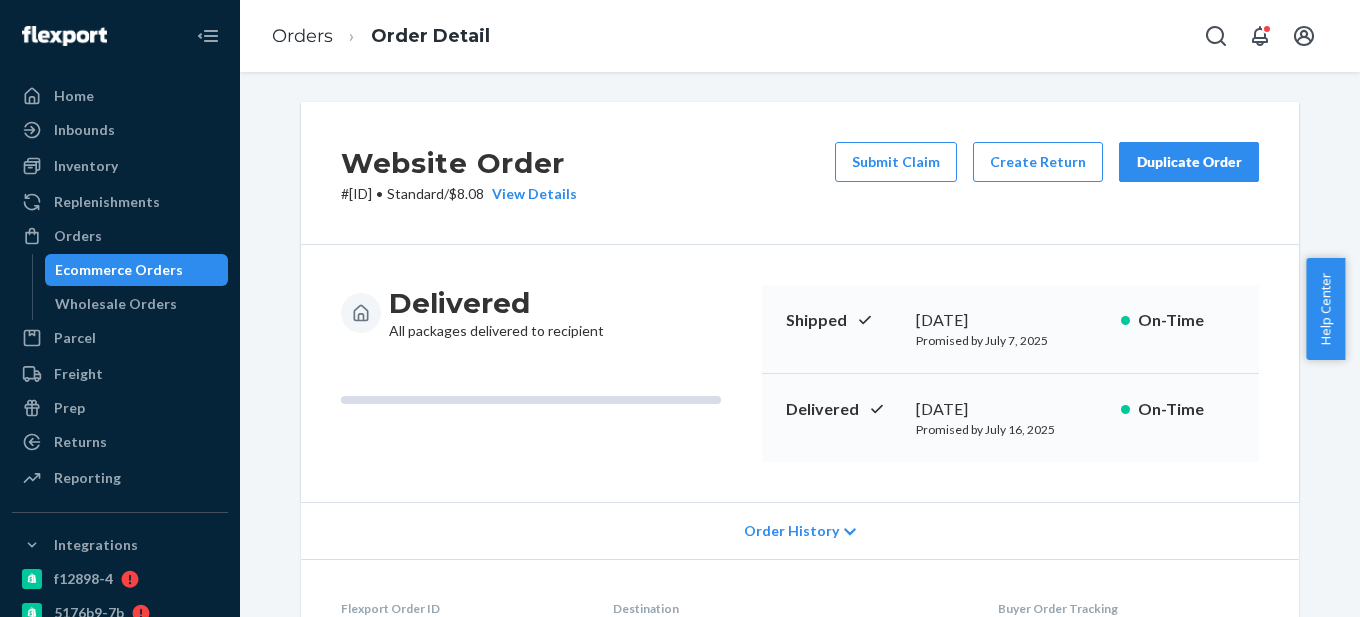 scroll, scrollTop: 100, scrollLeft: 0, axis: vertical 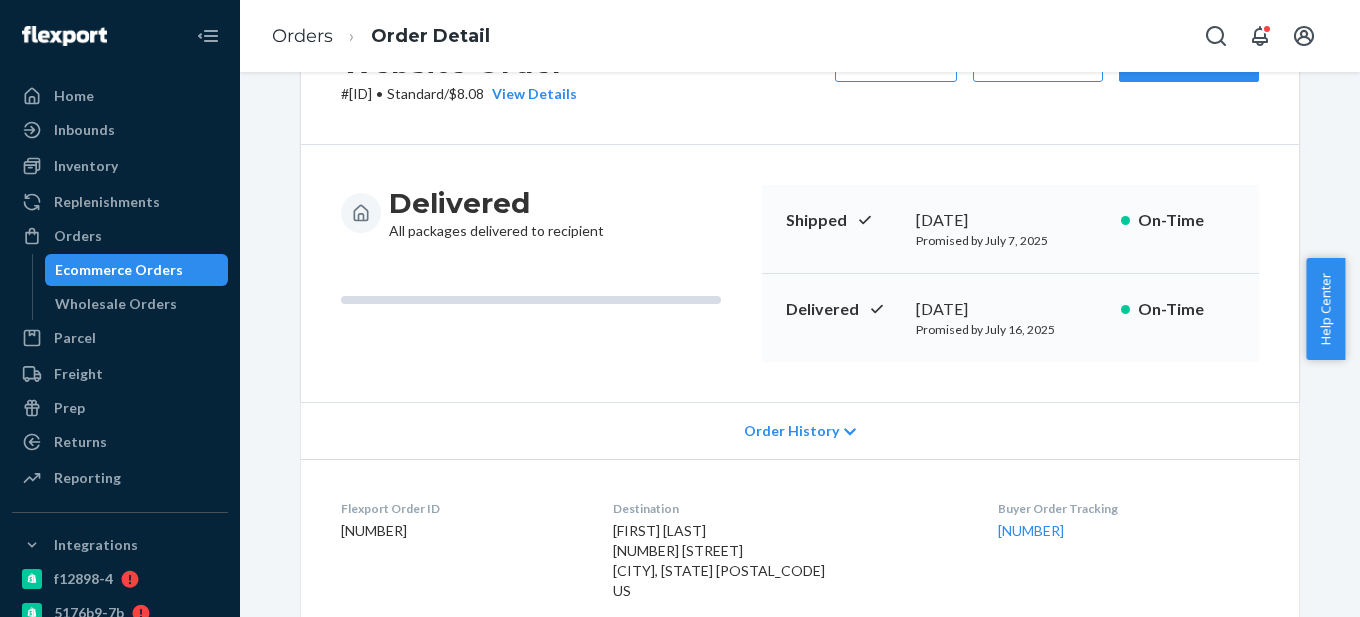 drag, startPoint x: 906, startPoint y: 308, endPoint x: 1008, endPoint y: 305, distance: 102.044106 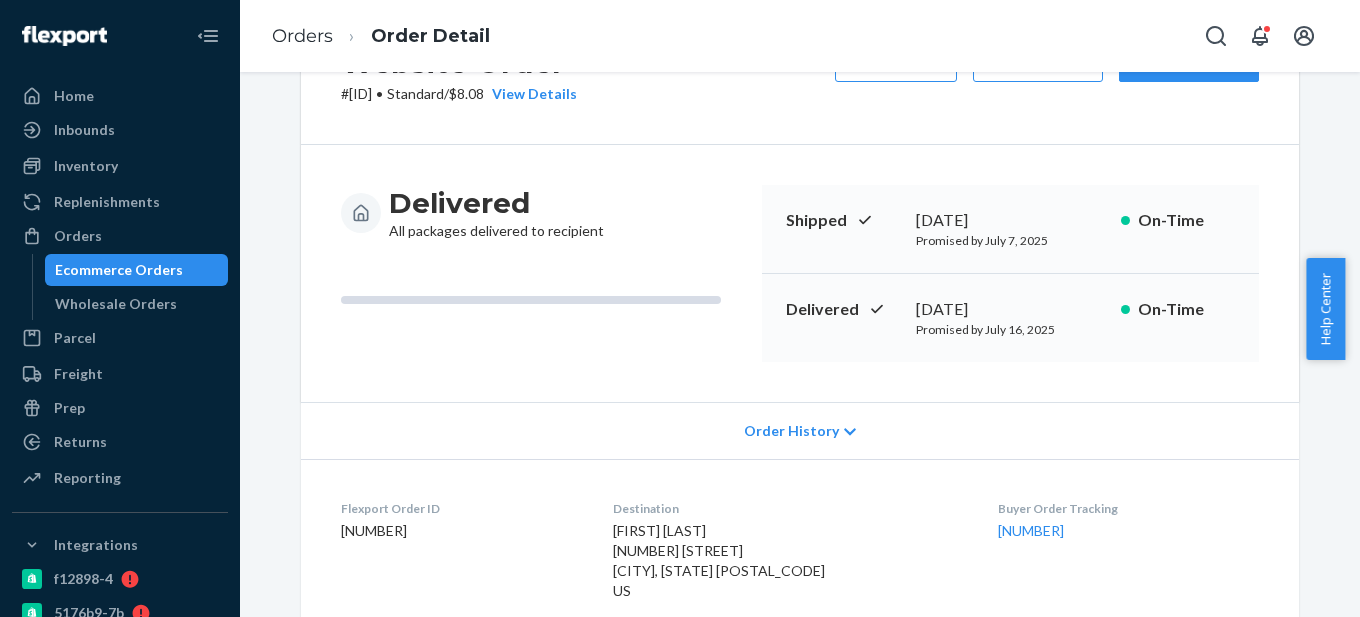 click on "Delivered July 7, 2025 Promised by July 16, 2025 On-Time" at bounding box center [1010, 318] 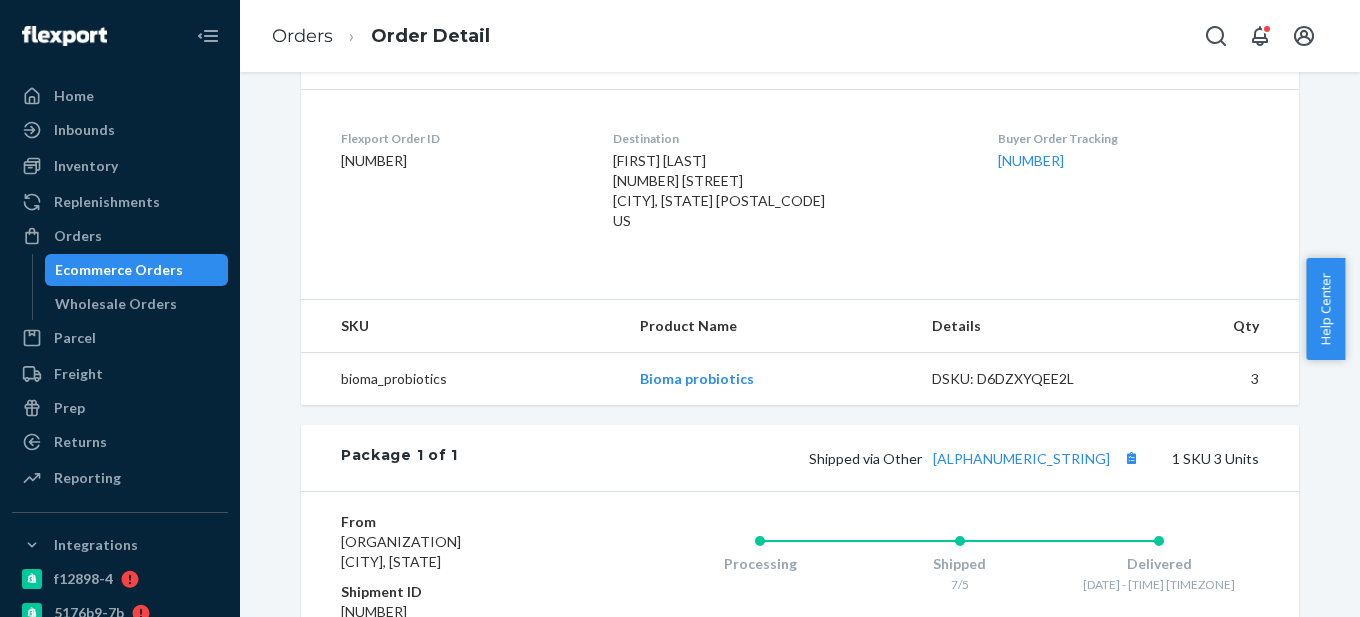 scroll, scrollTop: 600, scrollLeft: 0, axis: vertical 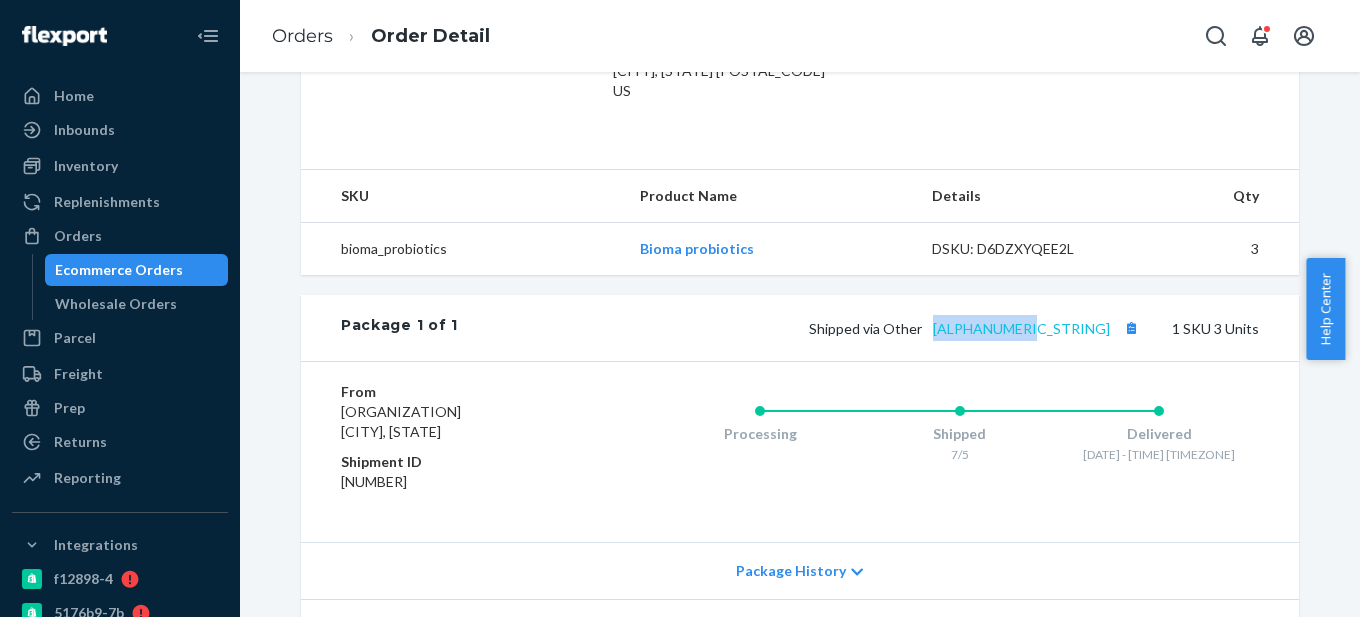 drag, startPoint x: 1106, startPoint y: 321, endPoint x: 1053, endPoint y: 366, distance: 69.52697 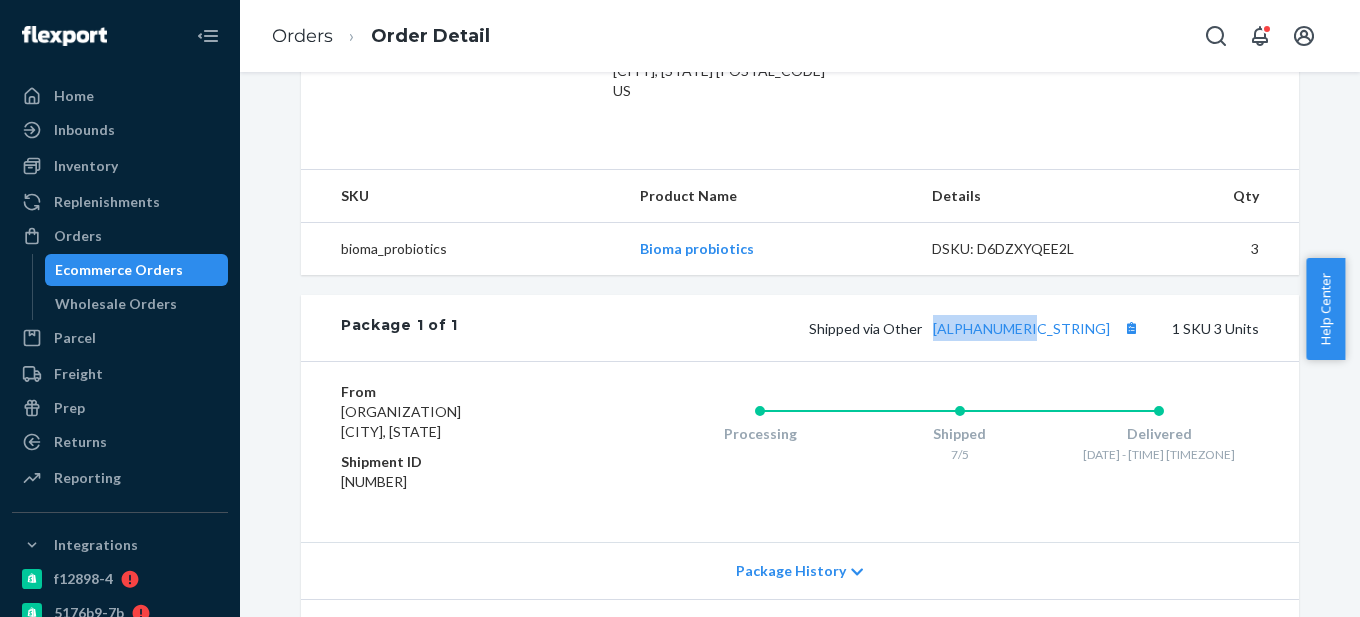 click on "Shipped via Other   r4vhpgu4x7em" at bounding box center [976, 328] 